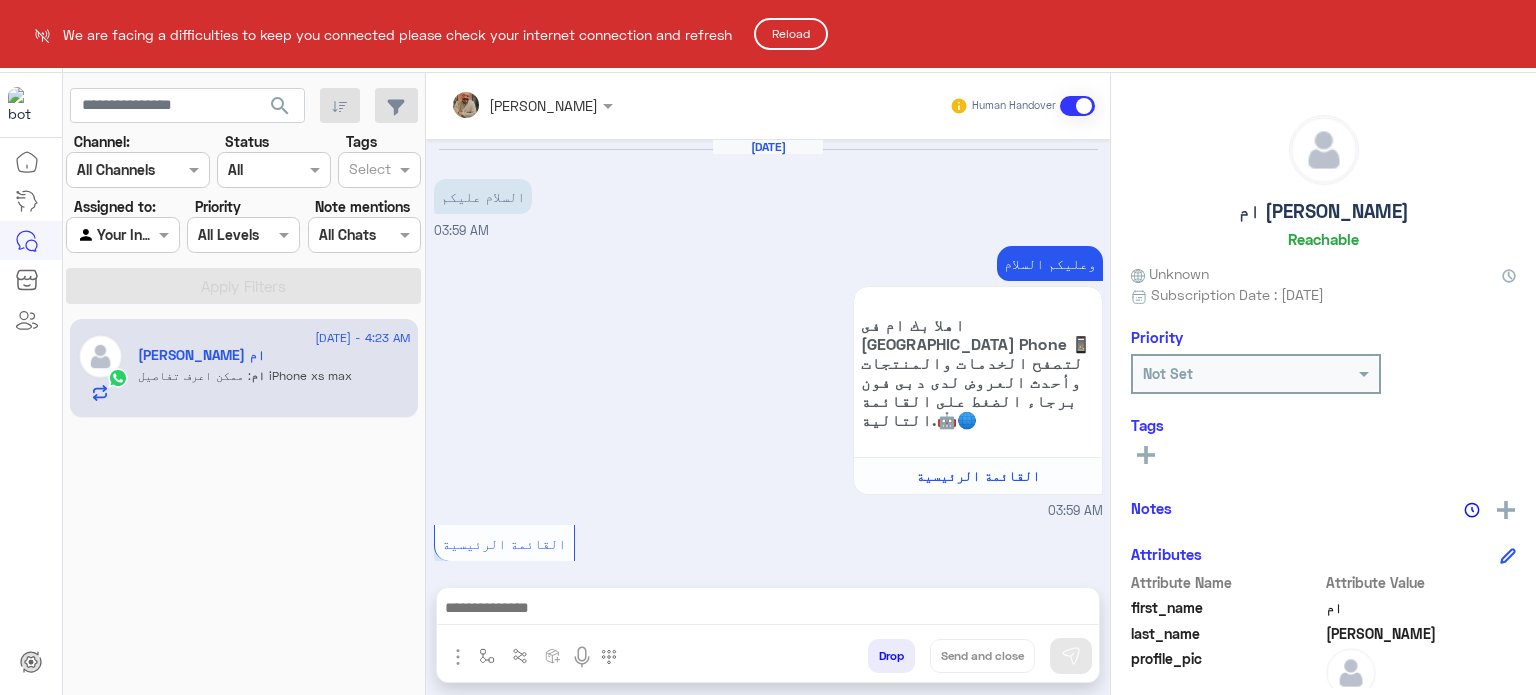 scroll, scrollTop: 0, scrollLeft: 0, axis: both 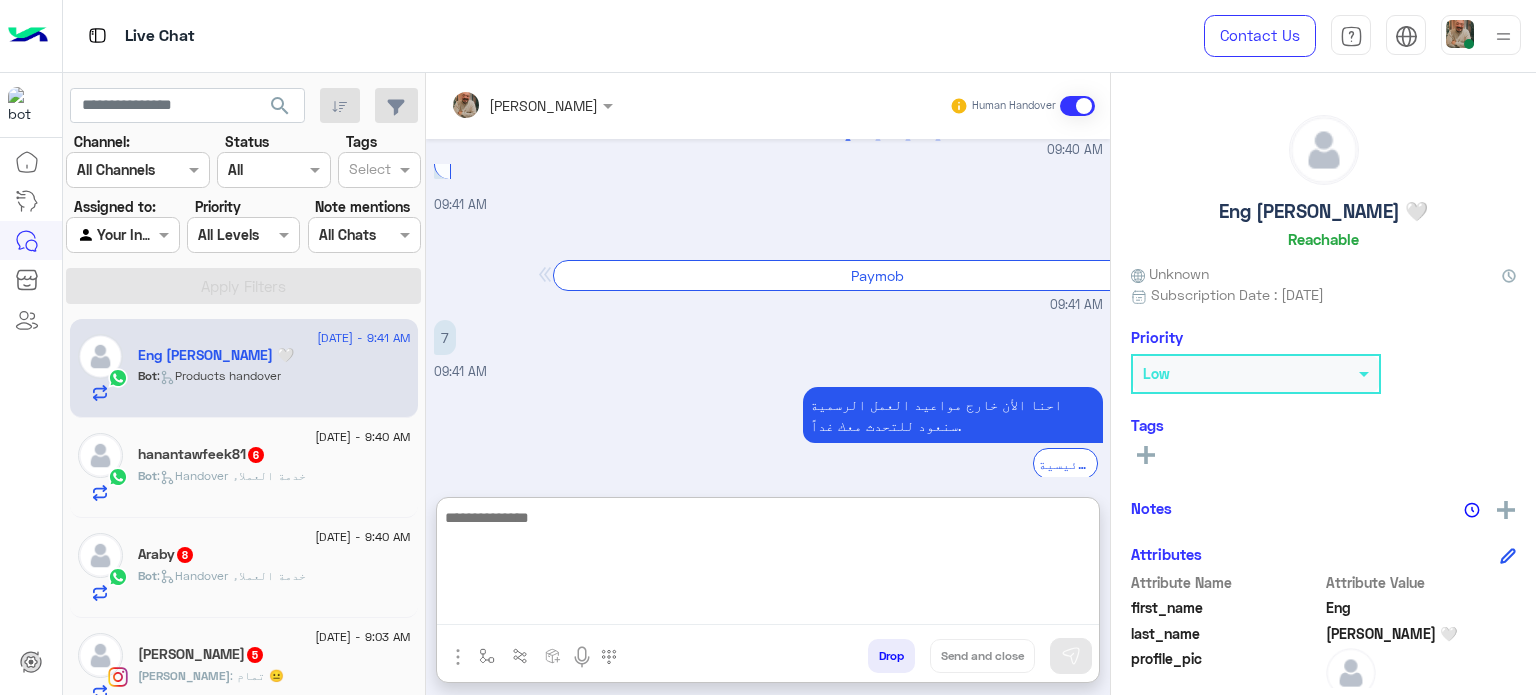 click at bounding box center [768, 565] 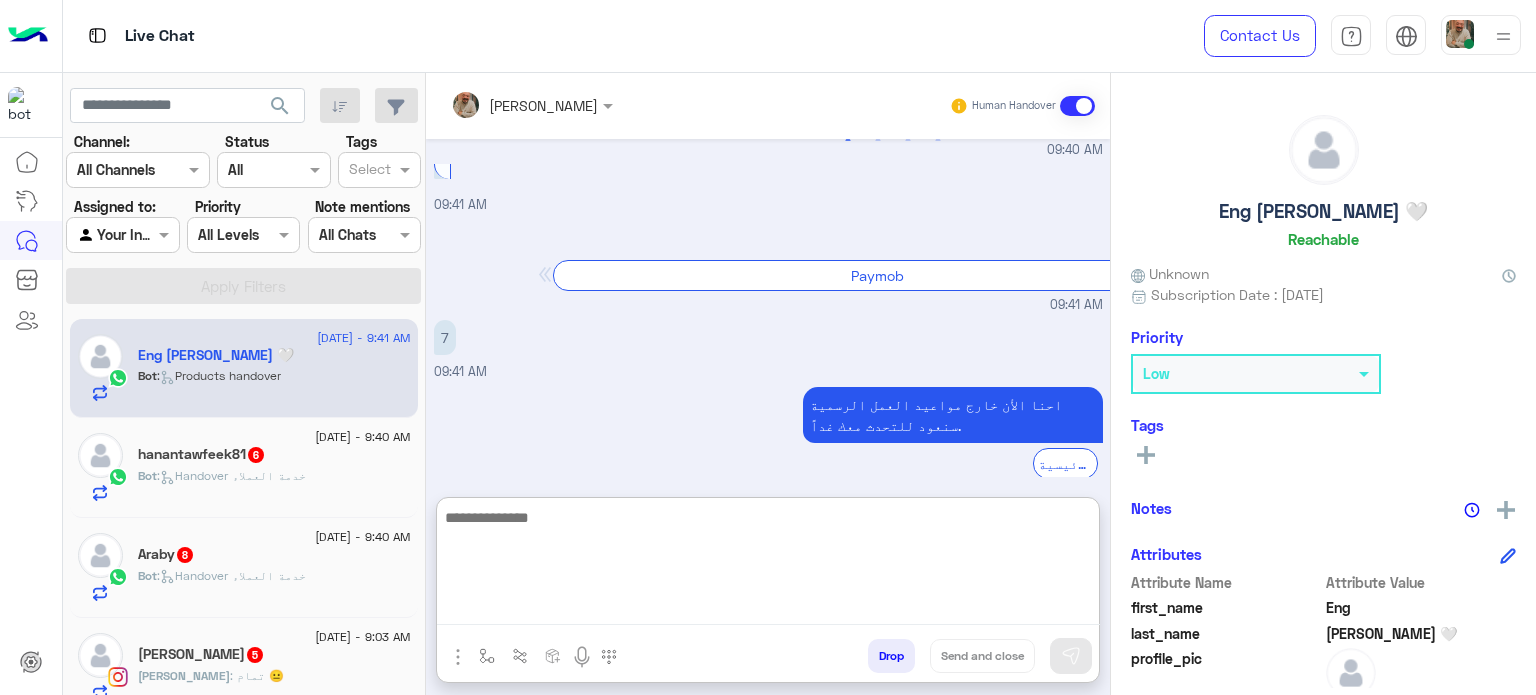 scroll, scrollTop: 0, scrollLeft: 0, axis: both 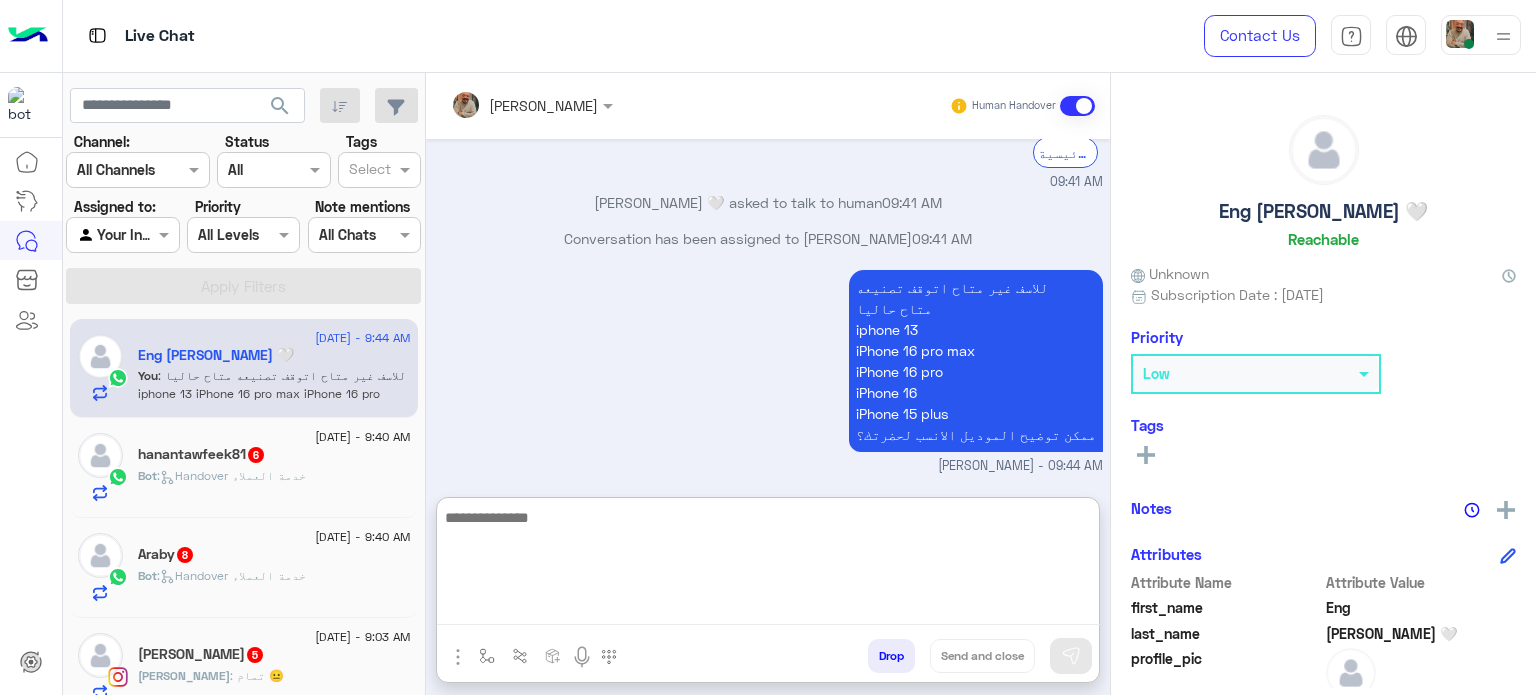 paste on "**********" 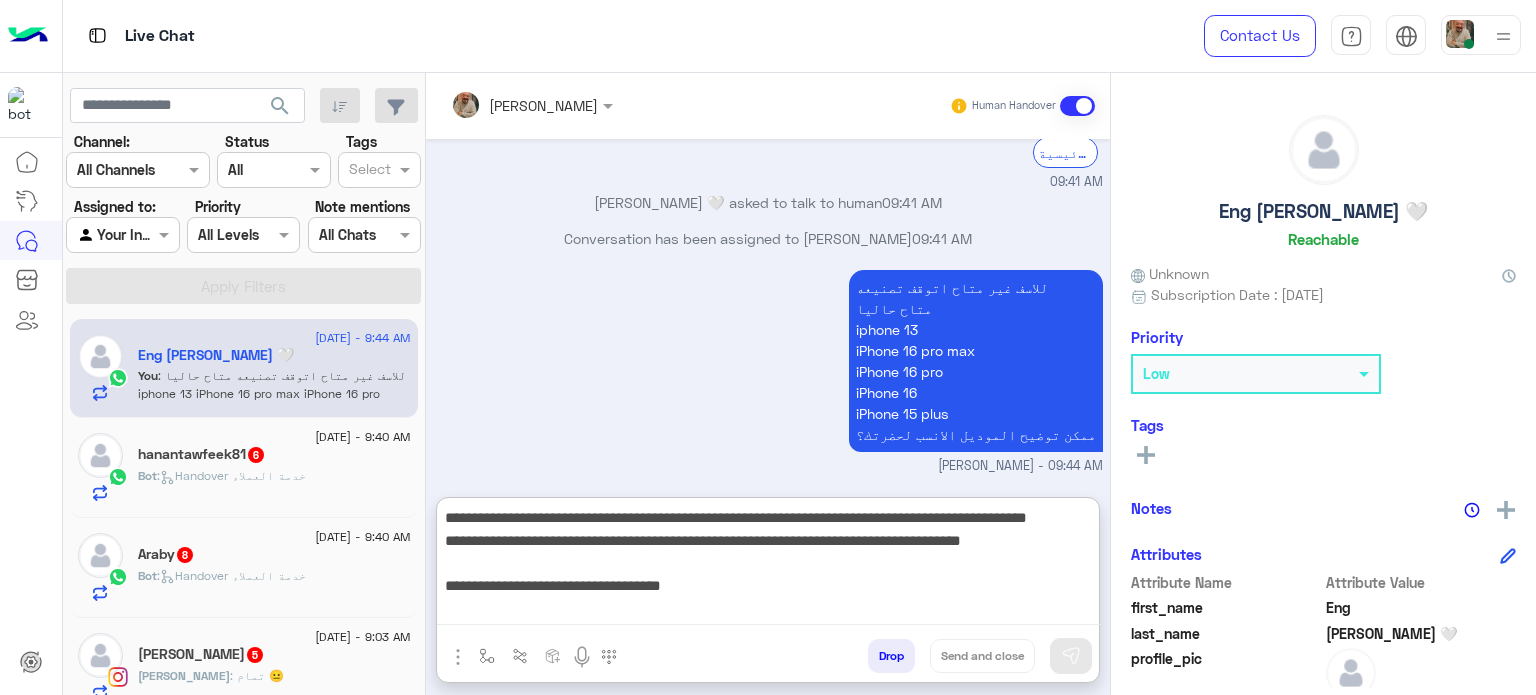 scroll, scrollTop: 195, scrollLeft: 0, axis: vertical 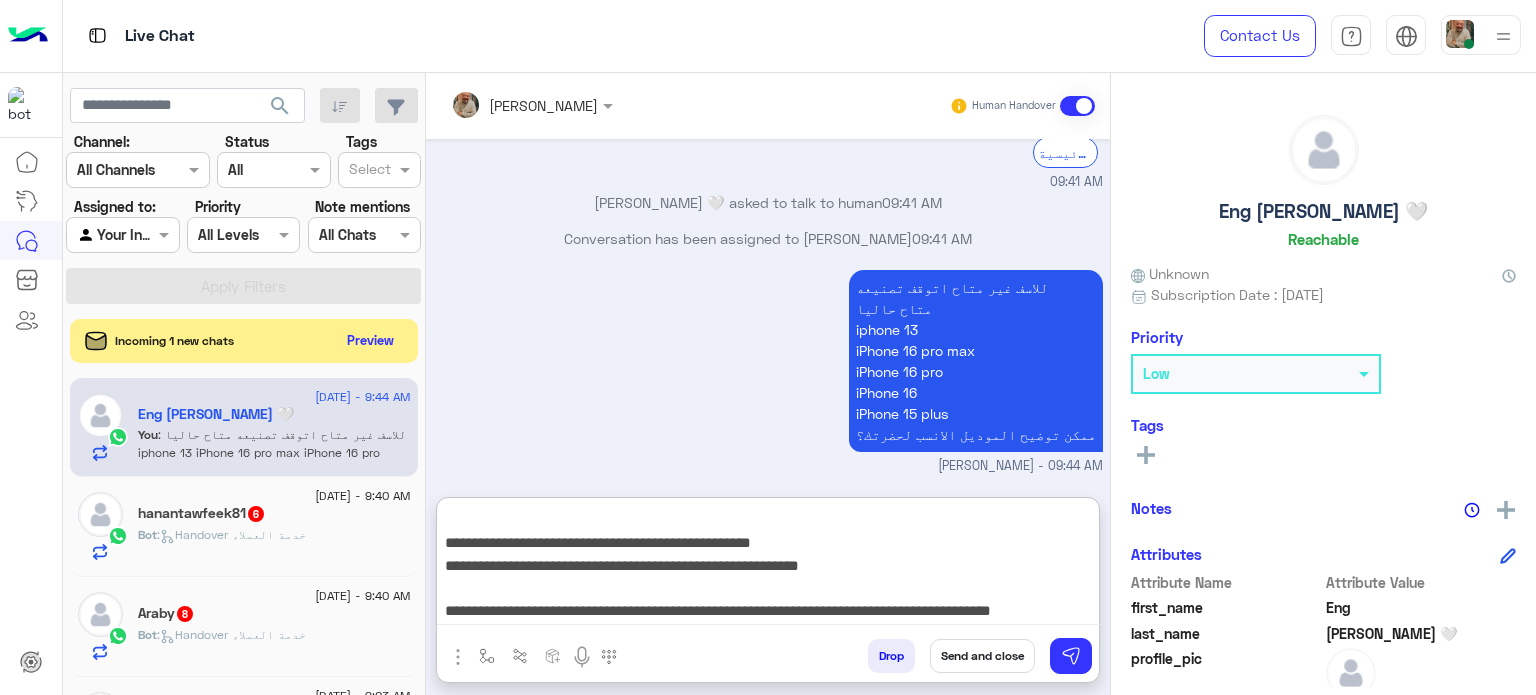 type on "**********" 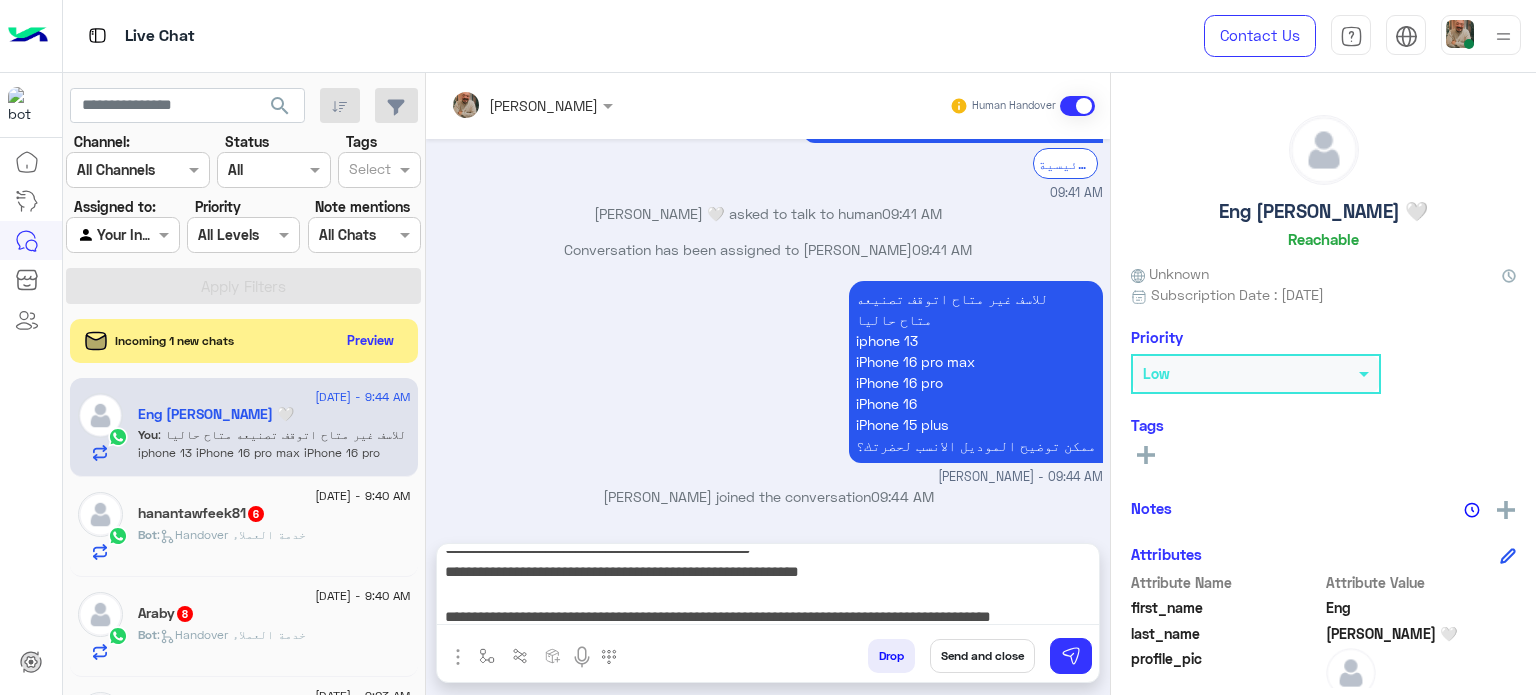 click on "Send and close" at bounding box center (982, 656) 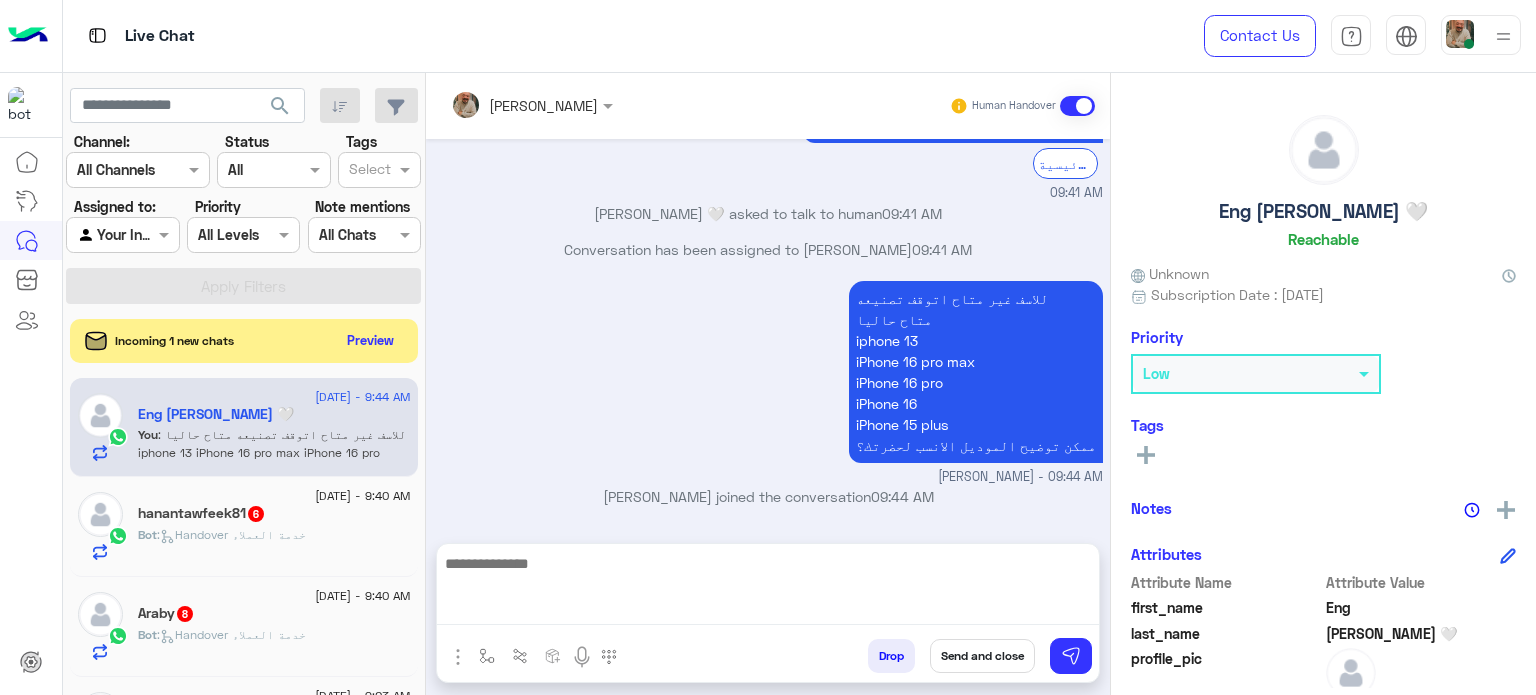 scroll, scrollTop: 0, scrollLeft: 0, axis: both 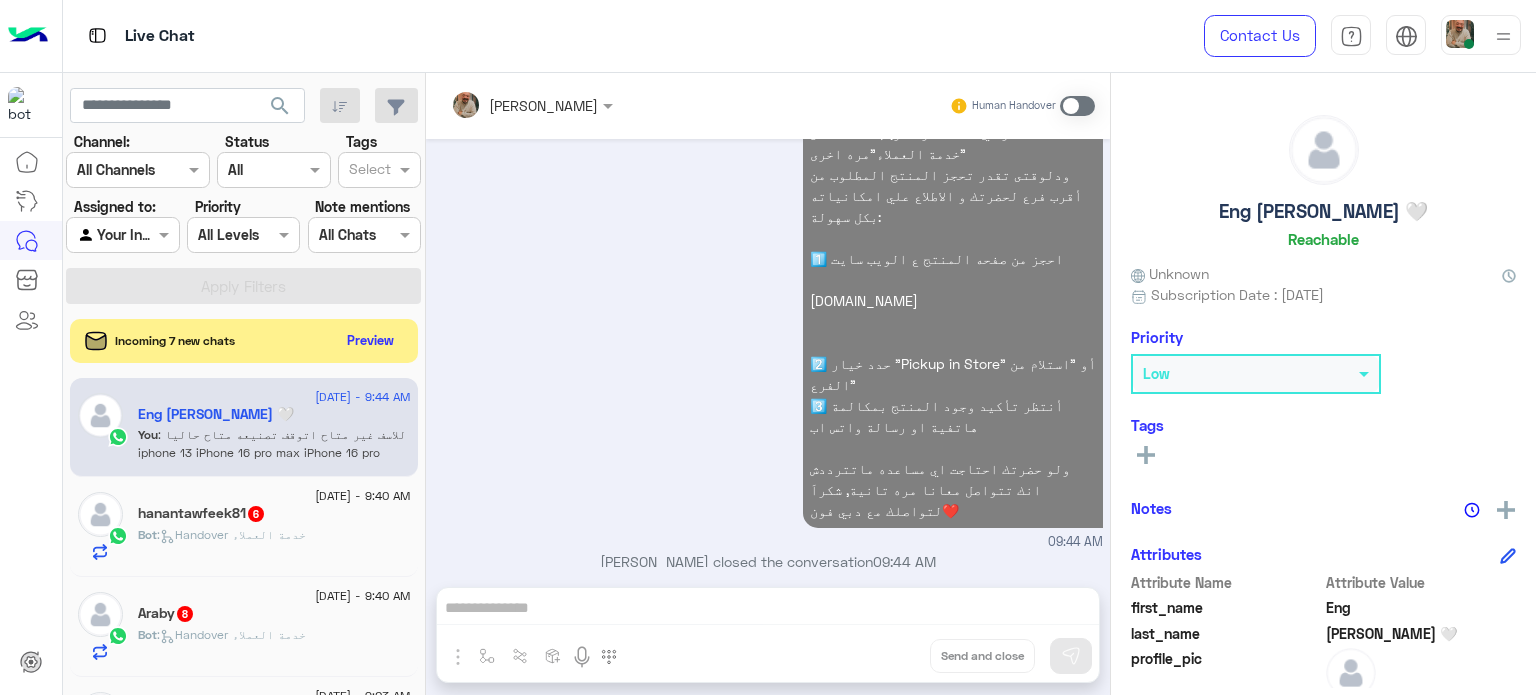 click at bounding box center (1481, 35) 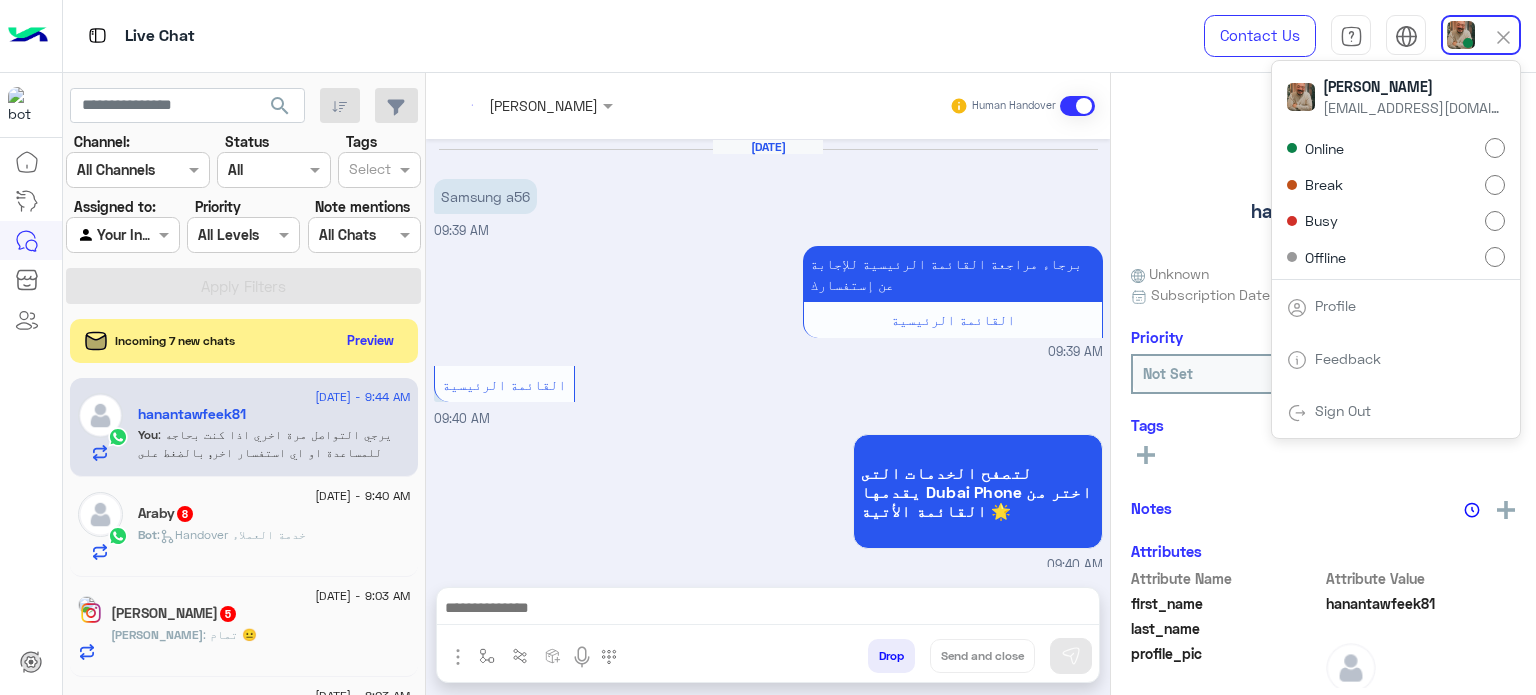 scroll, scrollTop: 1000, scrollLeft: 0, axis: vertical 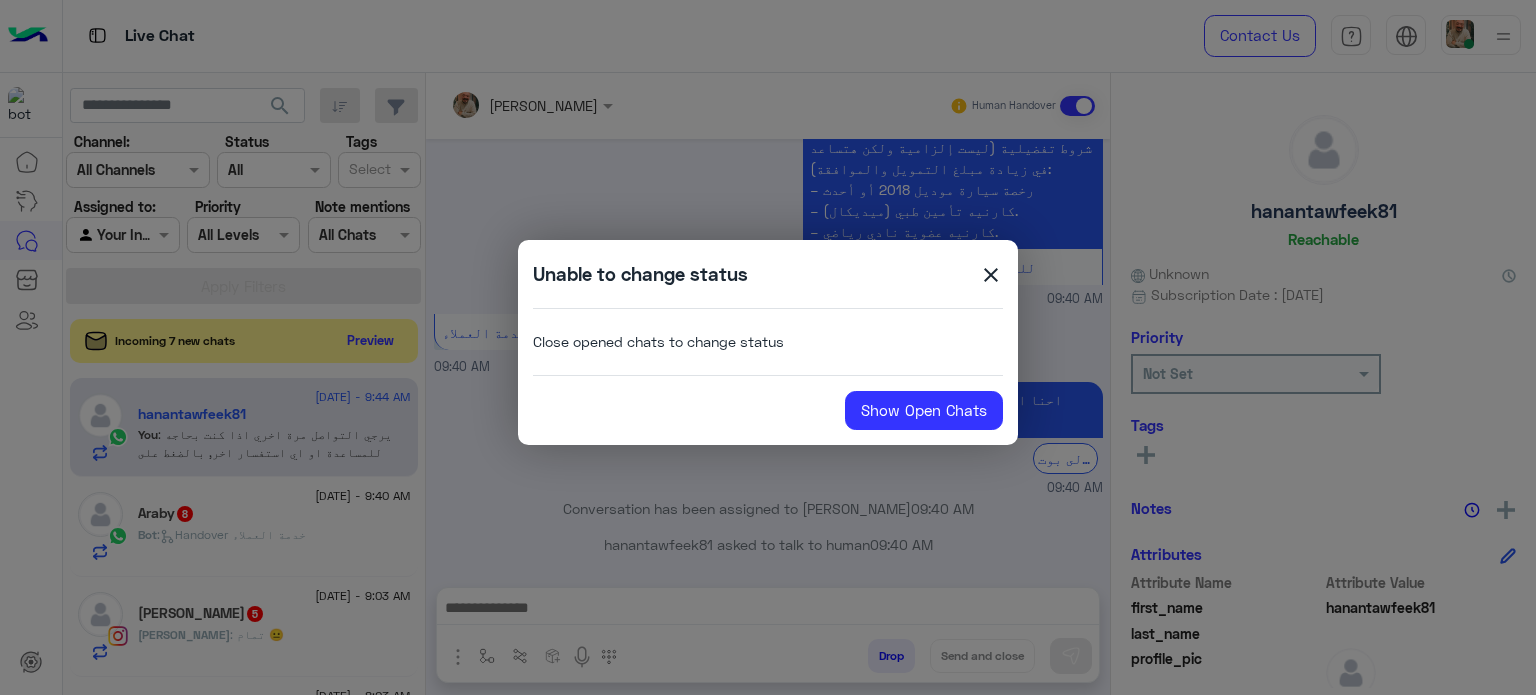 click on "close" 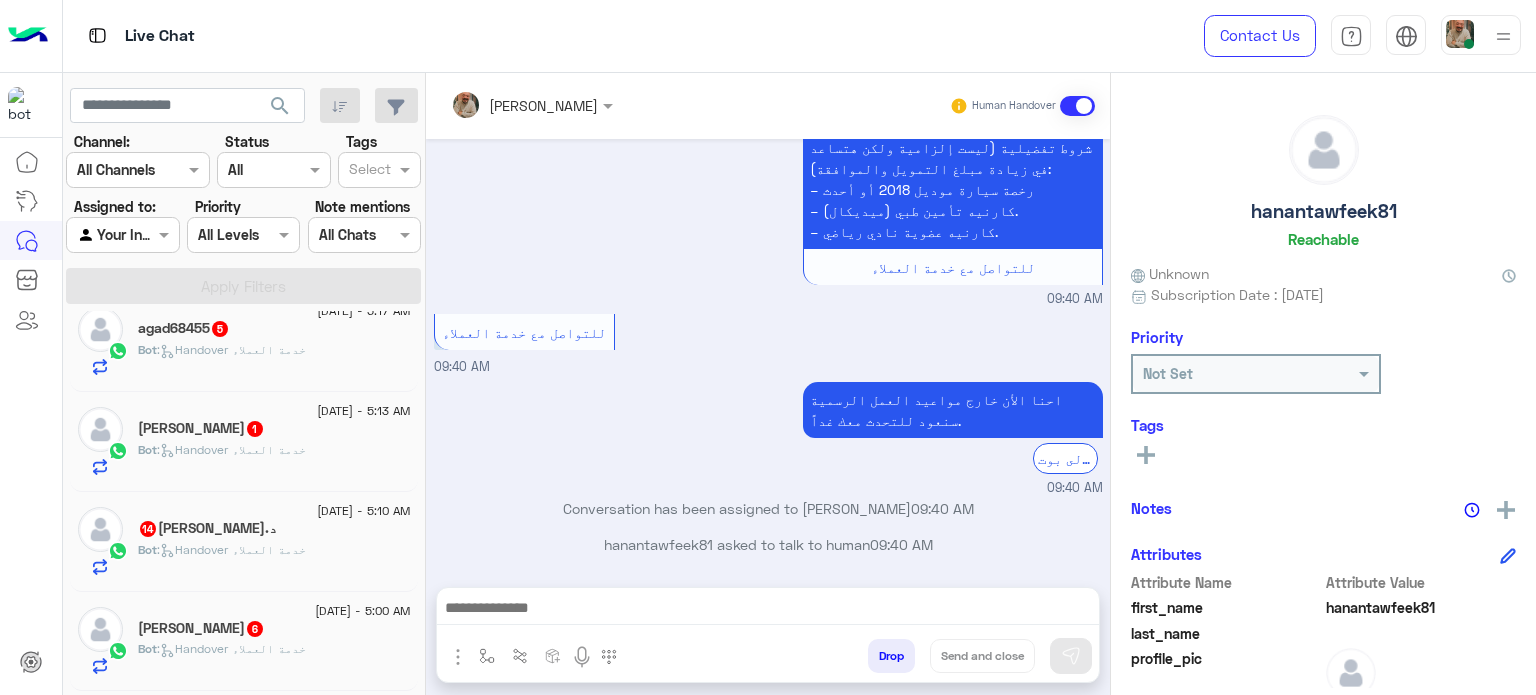 scroll, scrollTop: 623, scrollLeft: 0, axis: vertical 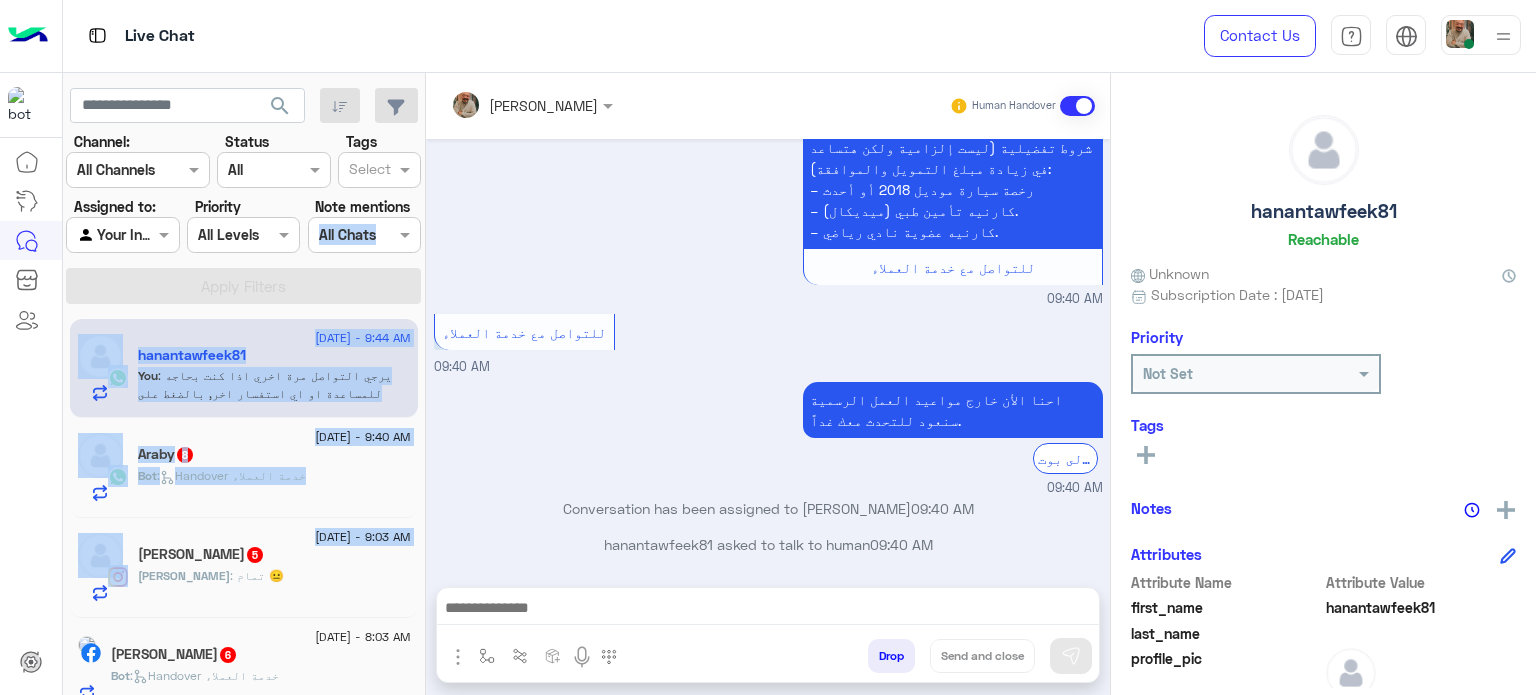 drag, startPoint x: 413, startPoint y: 397, endPoint x: 414, endPoint y: 189, distance: 208.00241 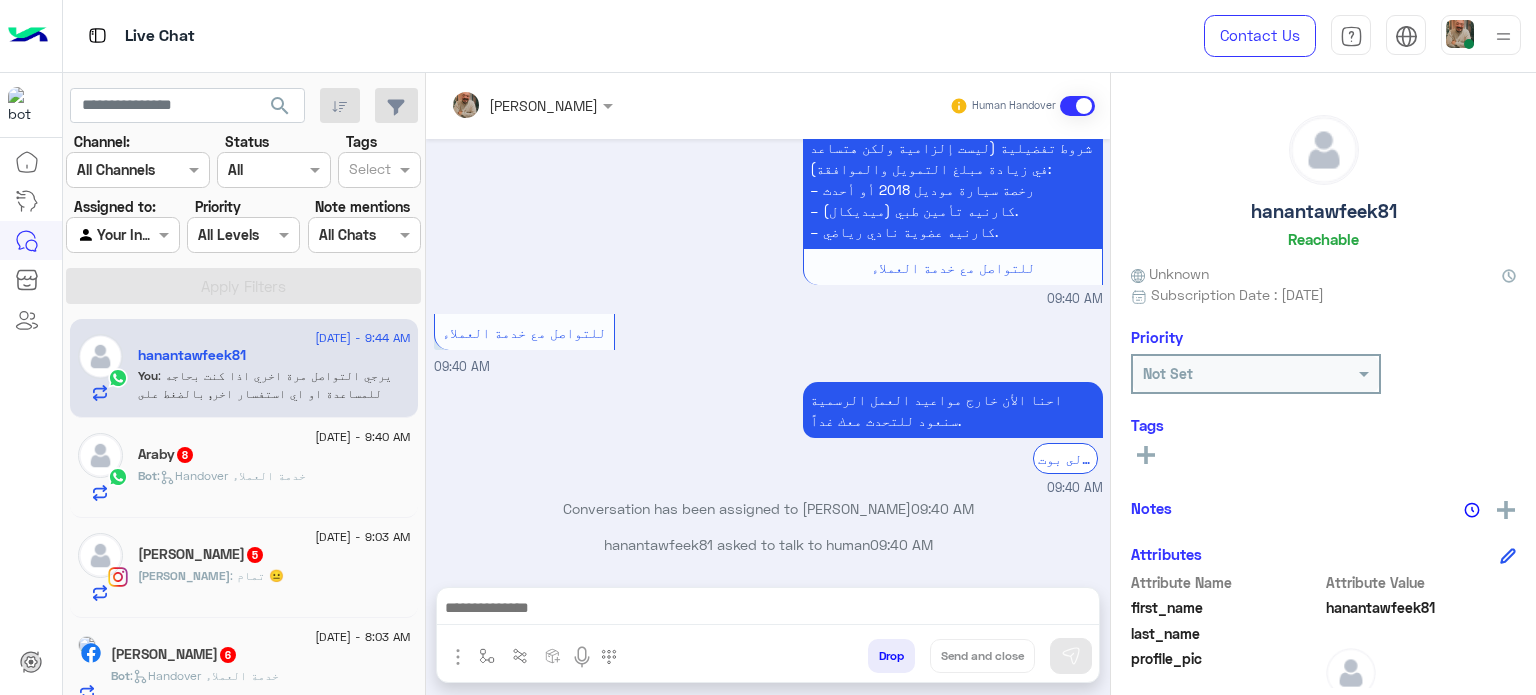 drag, startPoint x: 477, startPoint y: 387, endPoint x: 324, endPoint y: 355, distance: 156.3106 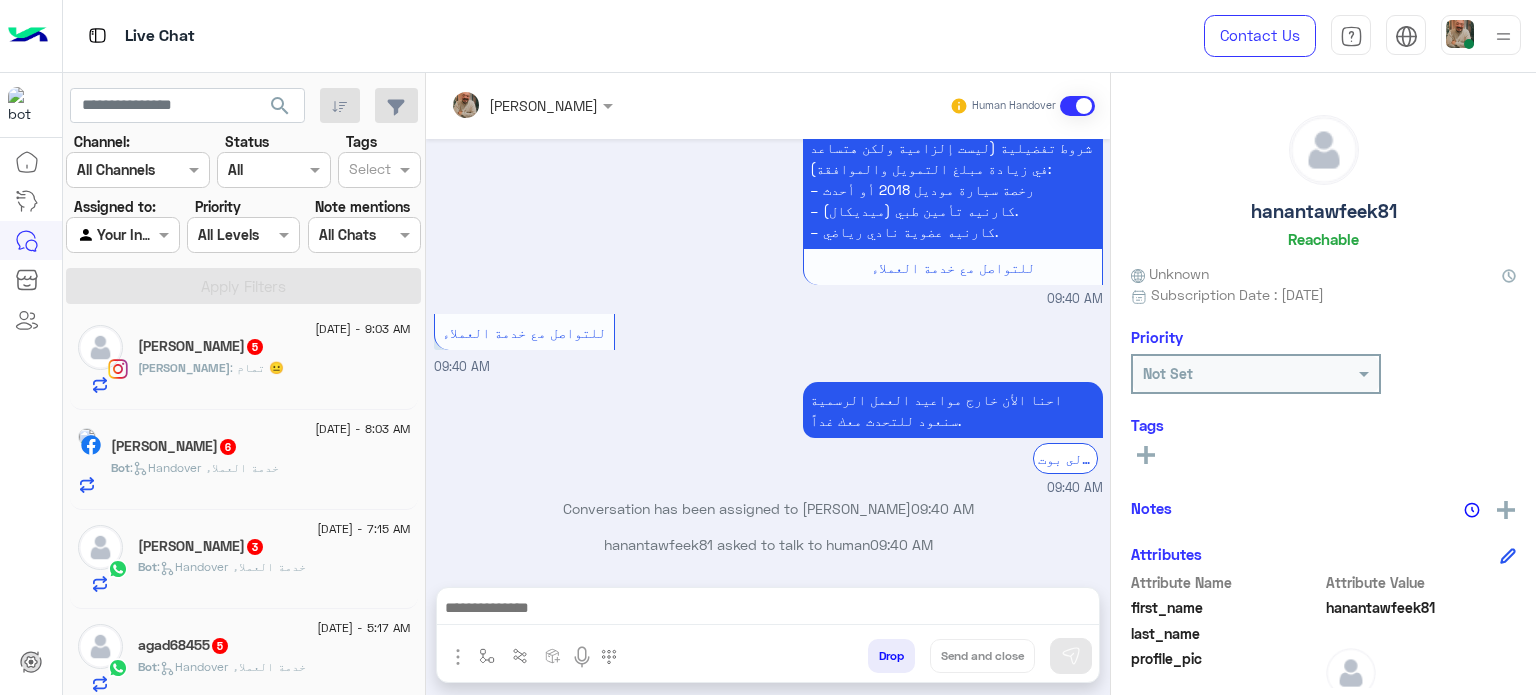 scroll, scrollTop: 623, scrollLeft: 0, axis: vertical 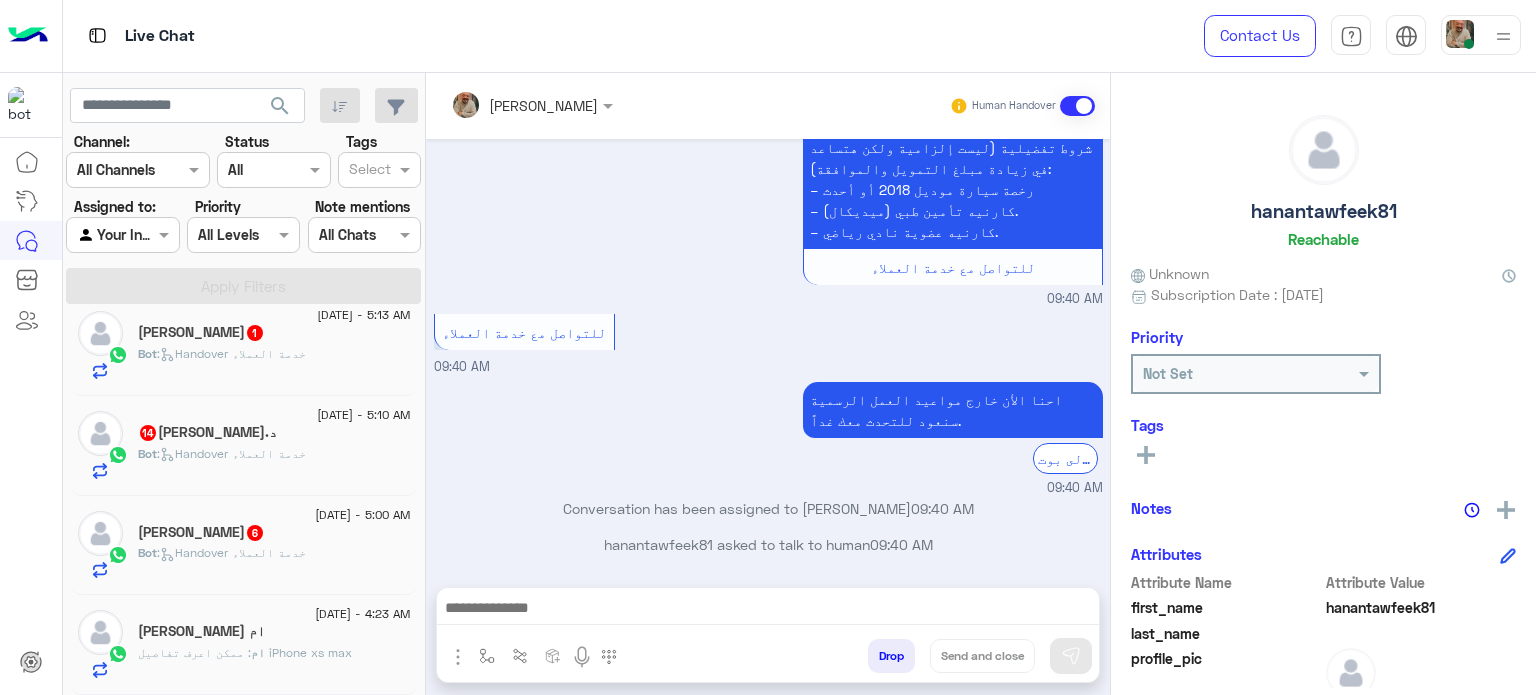 click on "[DATE] - 4:23 AM" 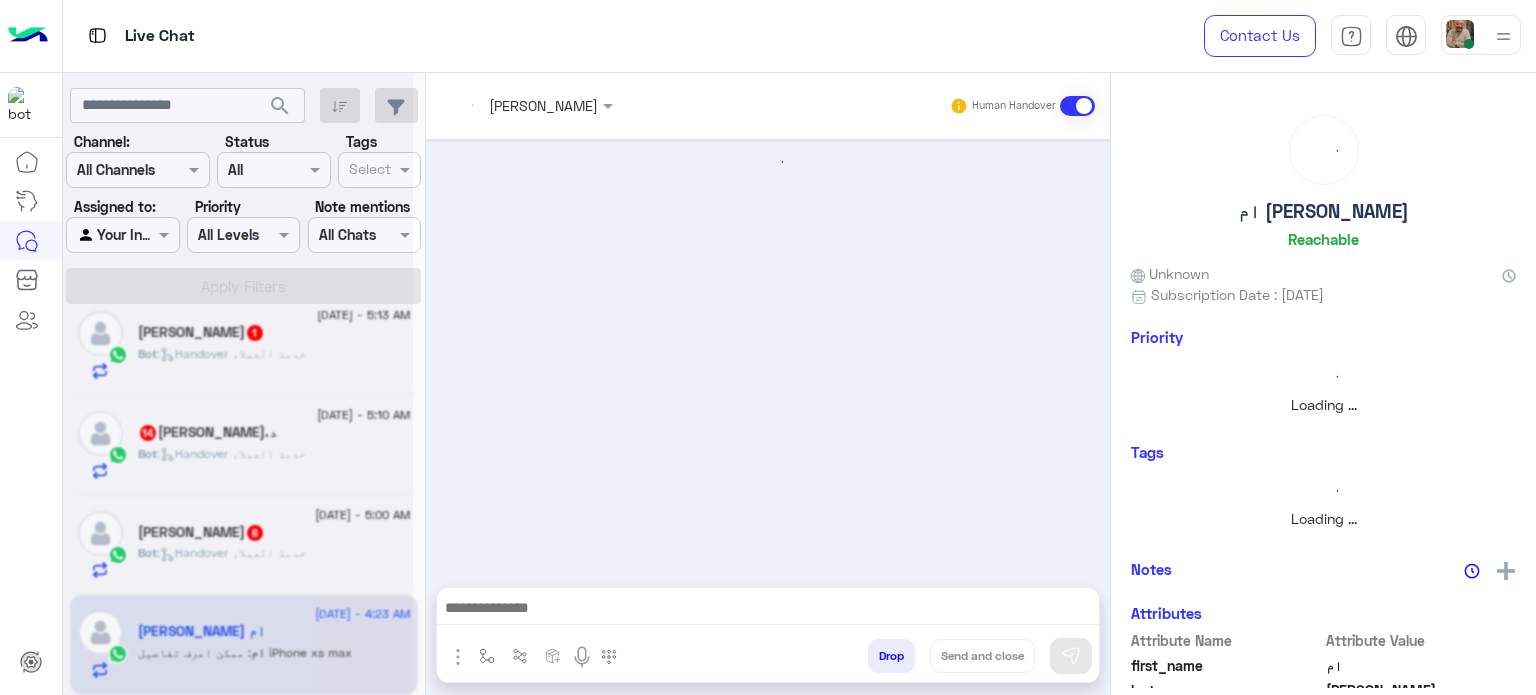 scroll, scrollTop: 0, scrollLeft: 0, axis: both 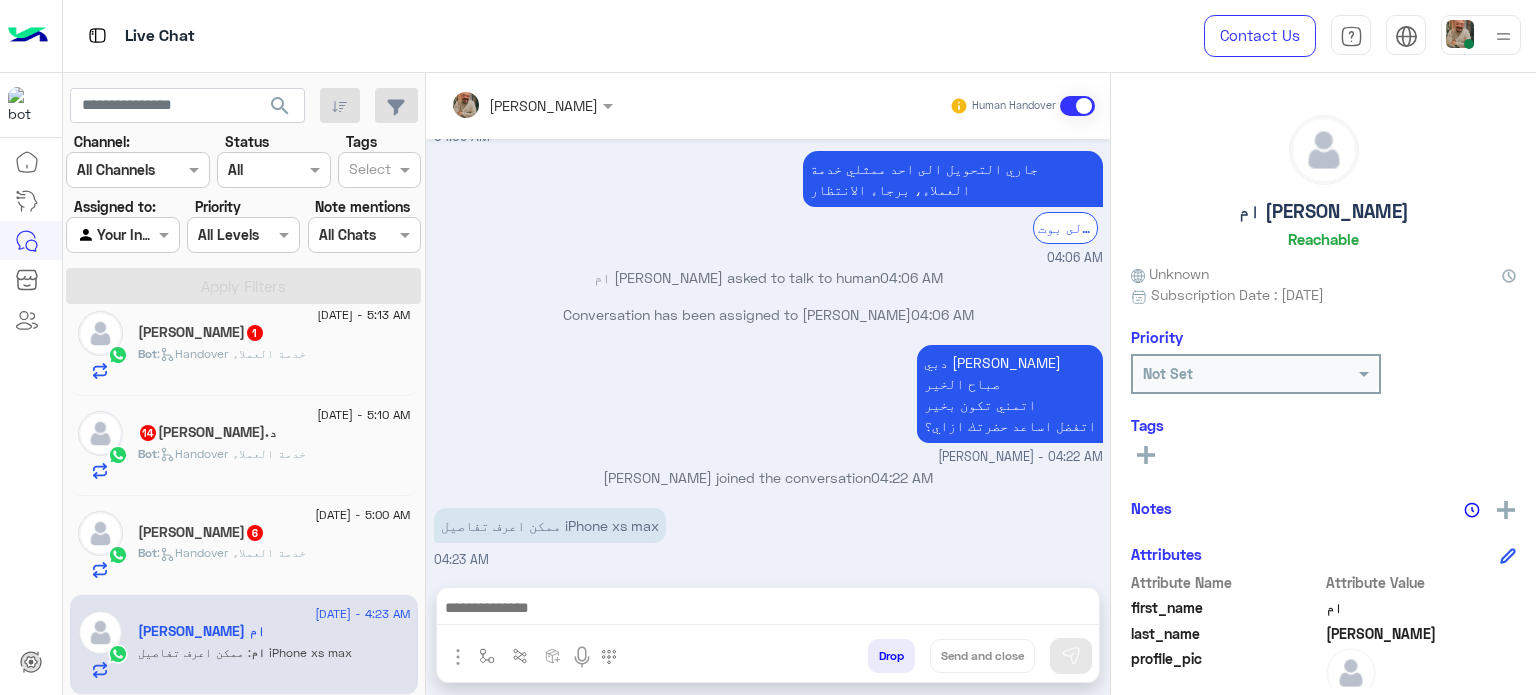 paste on "**********" 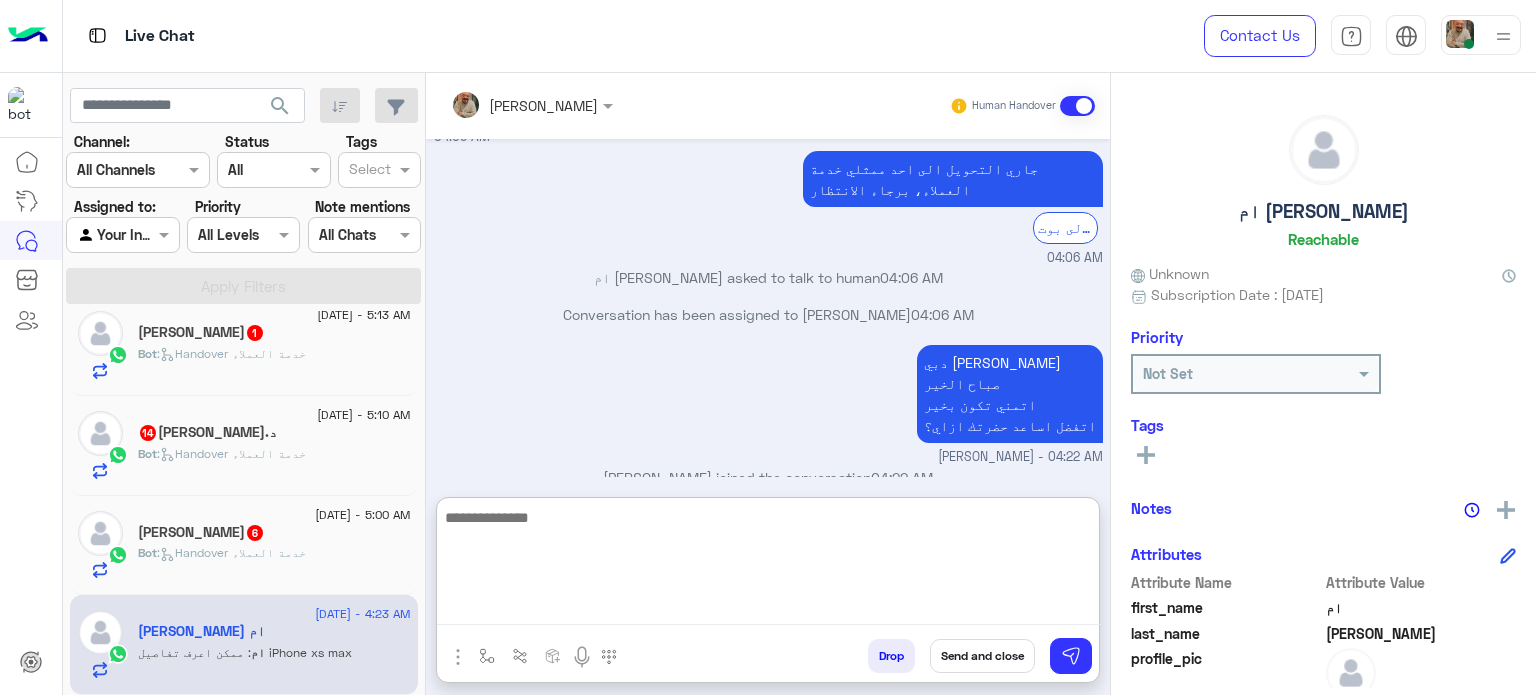 scroll, scrollTop: 0, scrollLeft: 0, axis: both 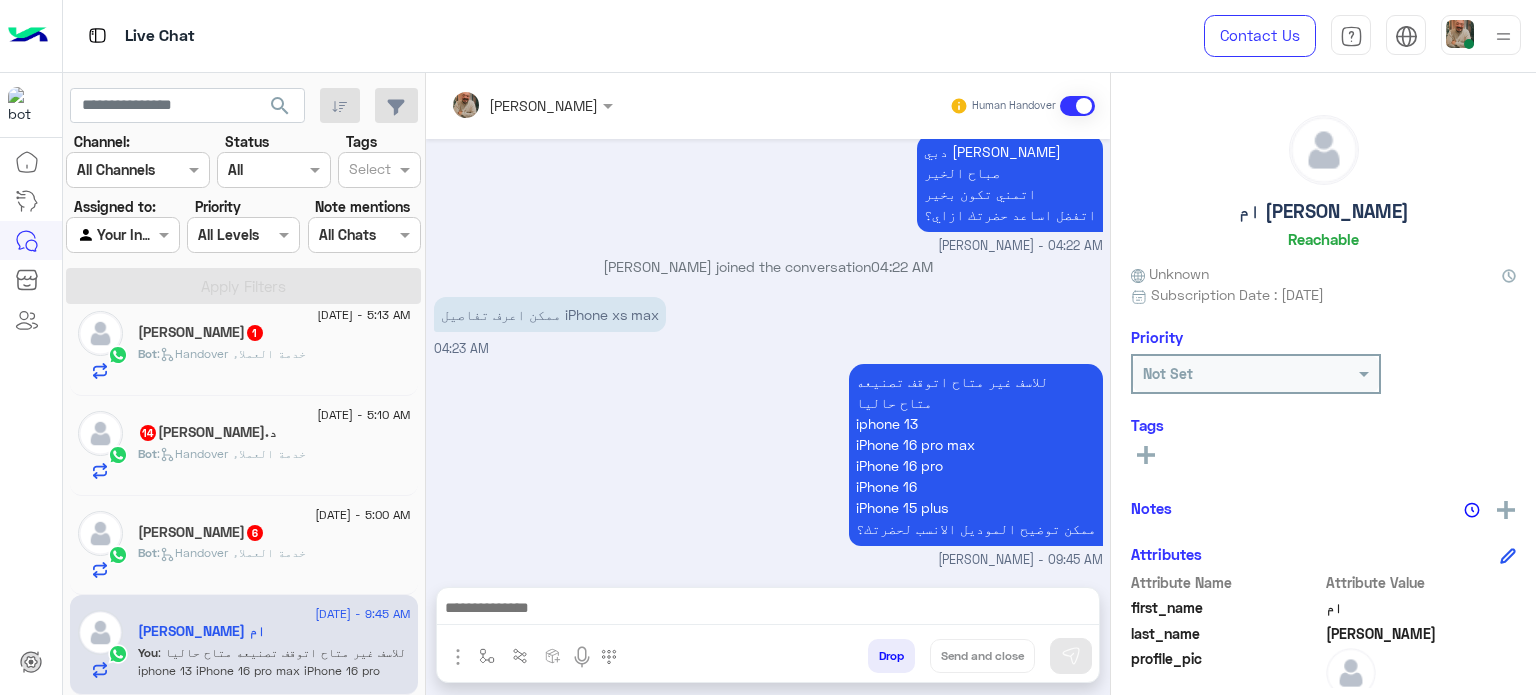 click at bounding box center (768, 610) 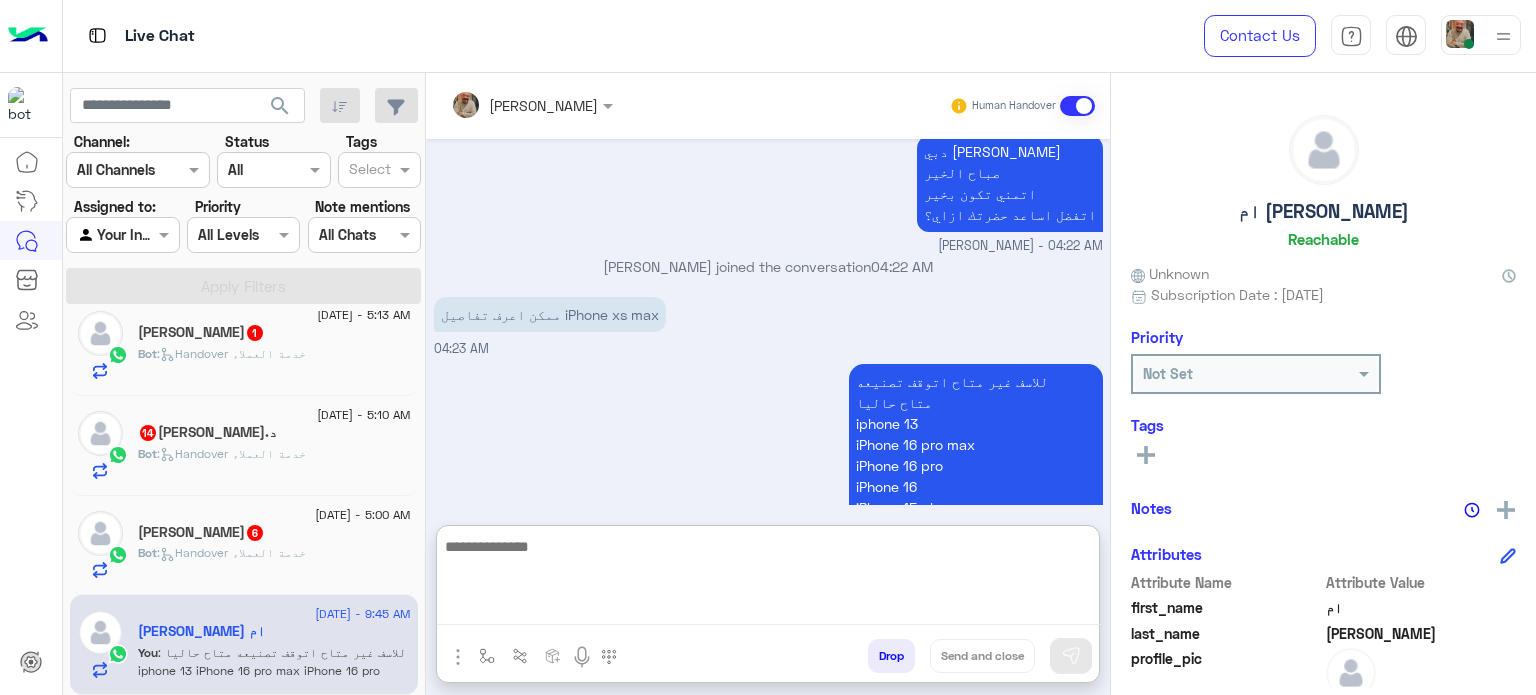 paste on "**********" 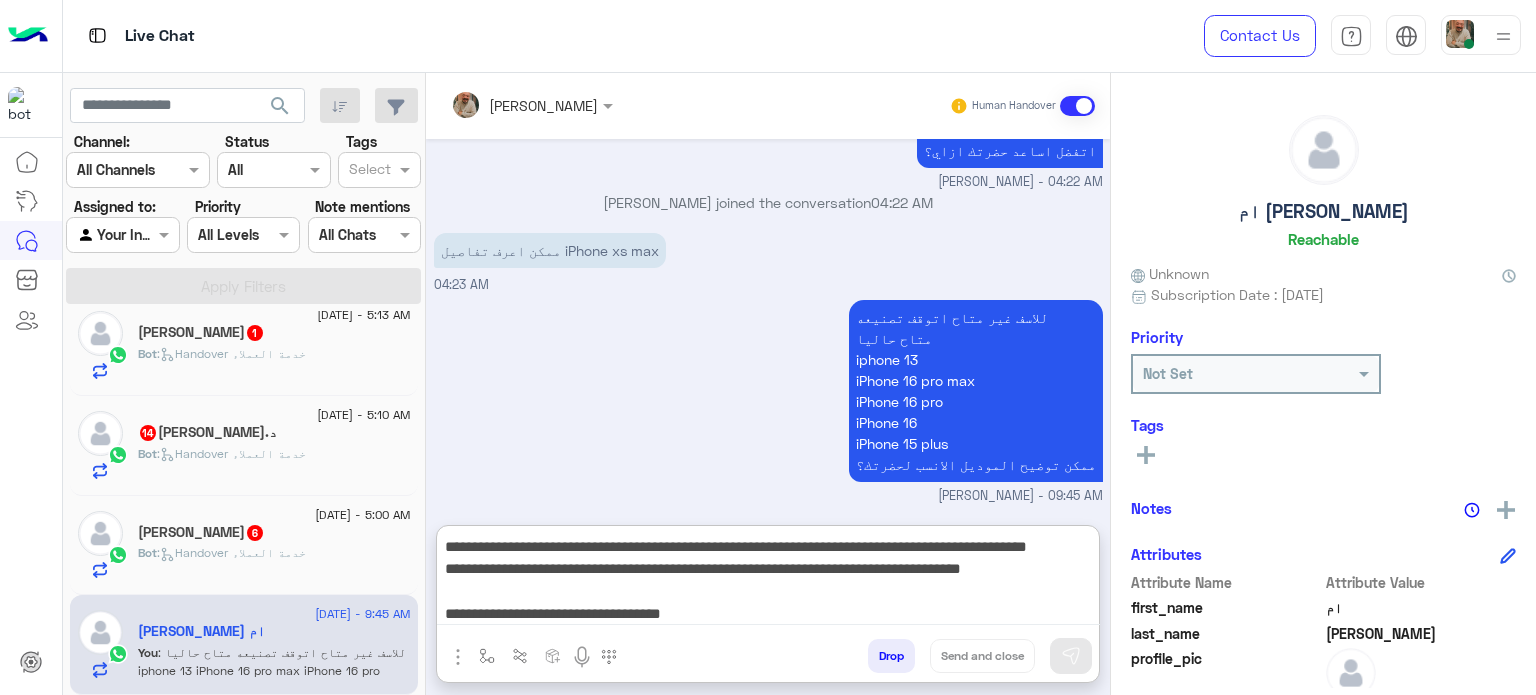 scroll, scrollTop: 200, scrollLeft: 0, axis: vertical 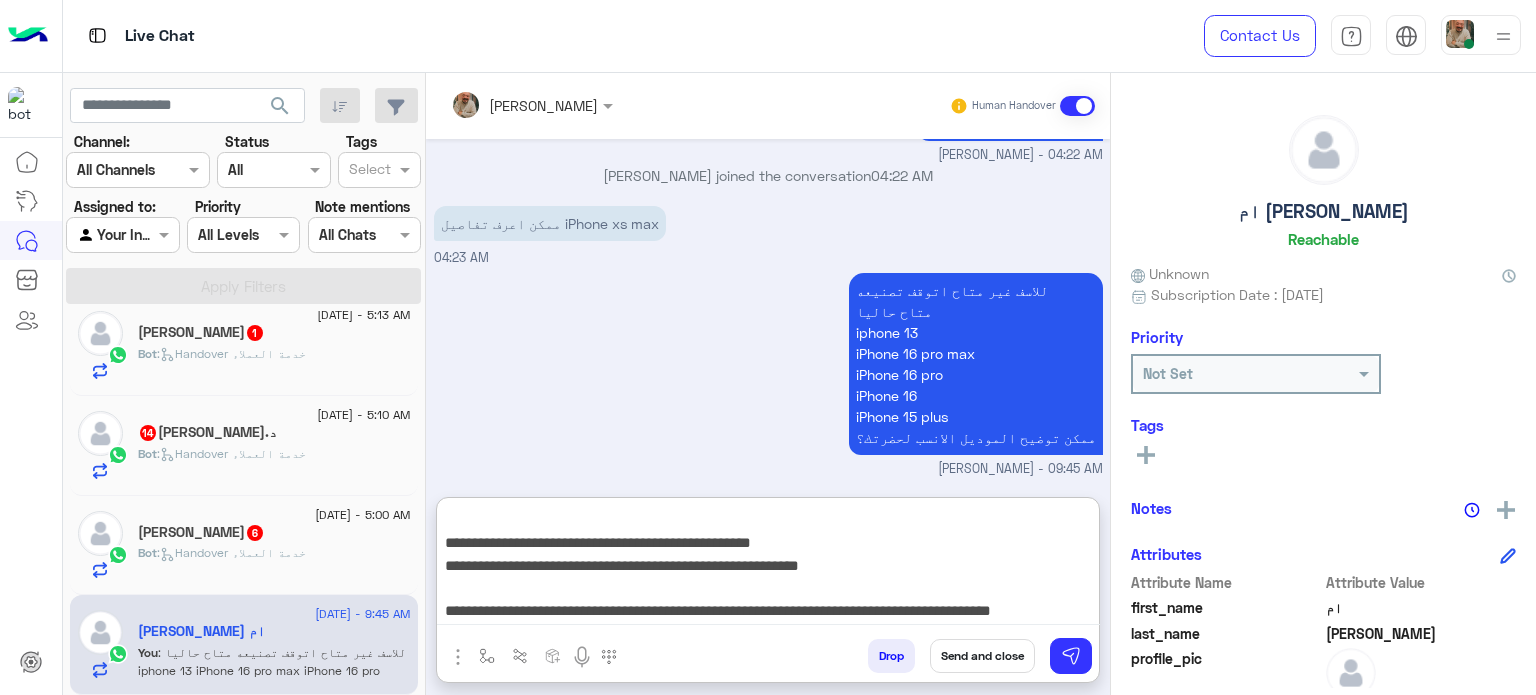 type on "**********" 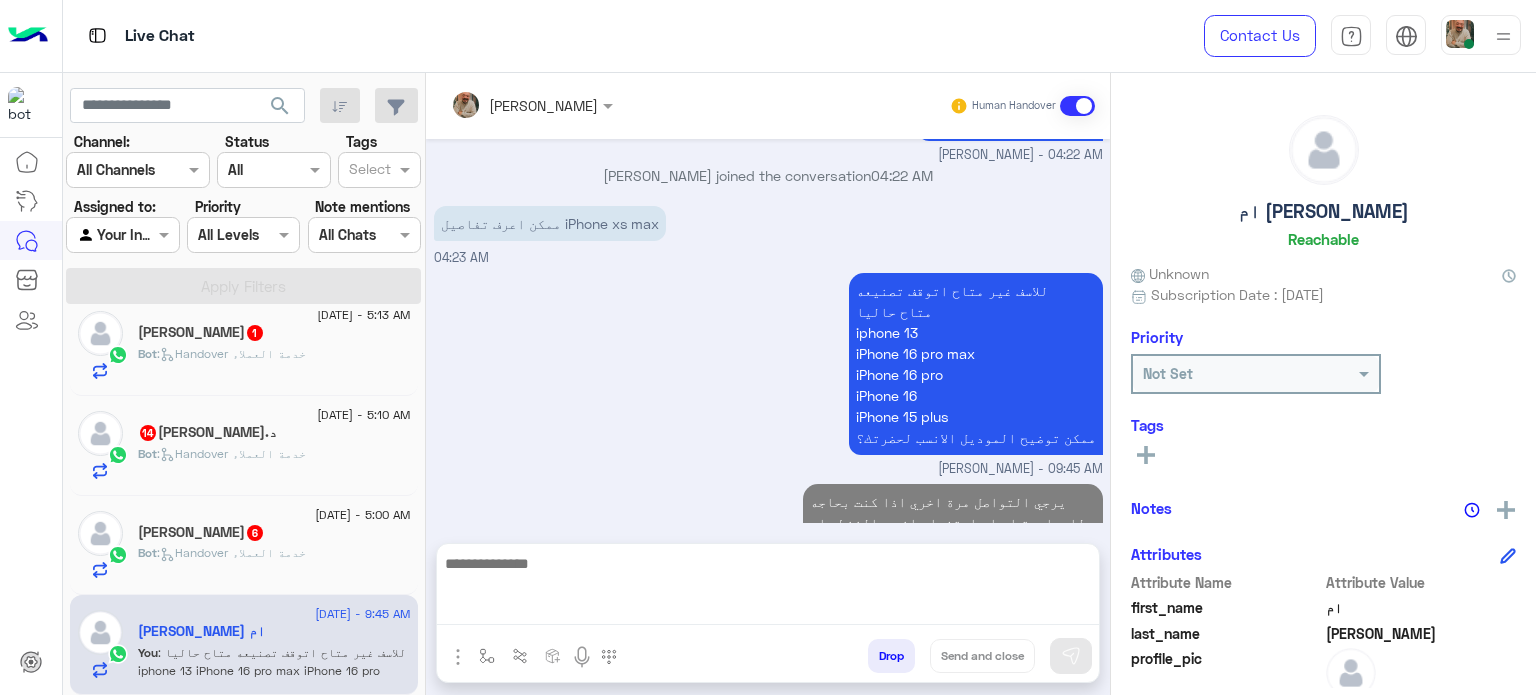 scroll, scrollTop: 1042, scrollLeft: 0, axis: vertical 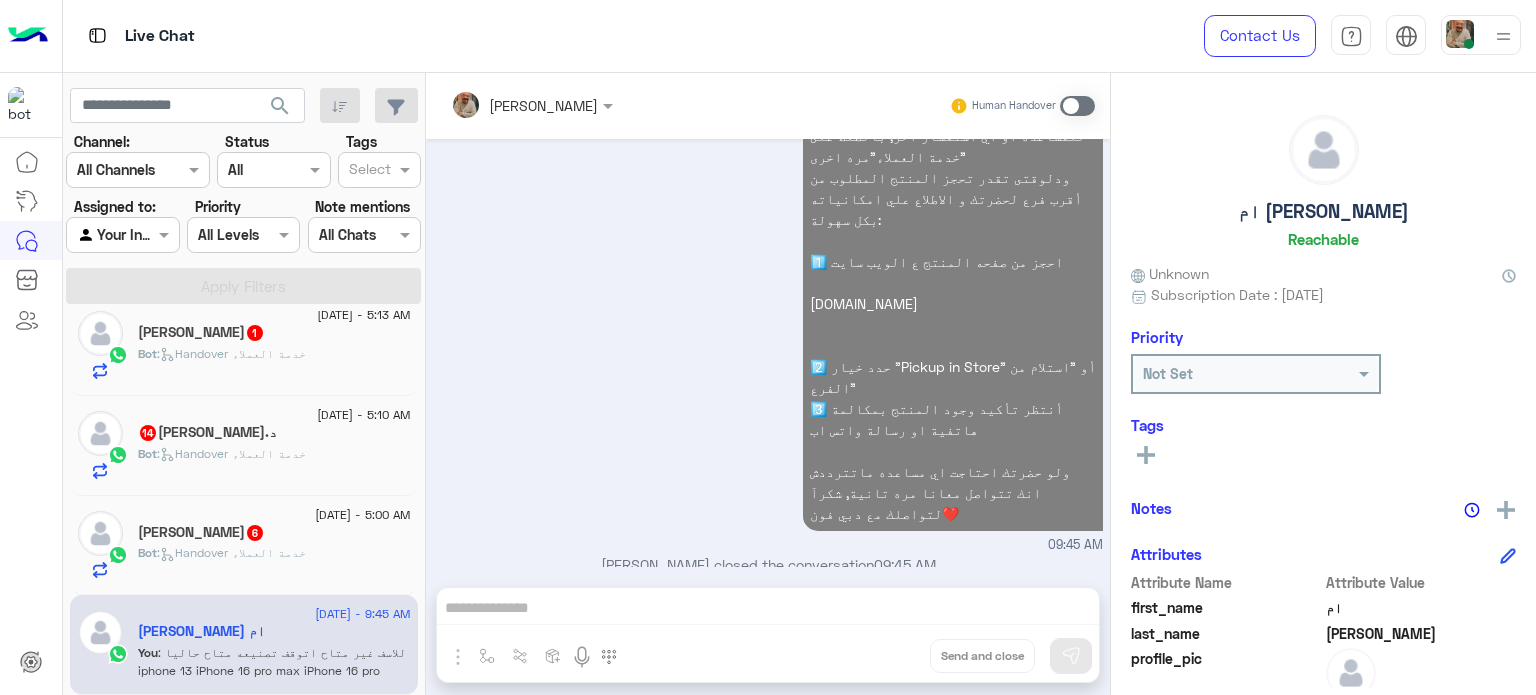 click at bounding box center [1460, 34] 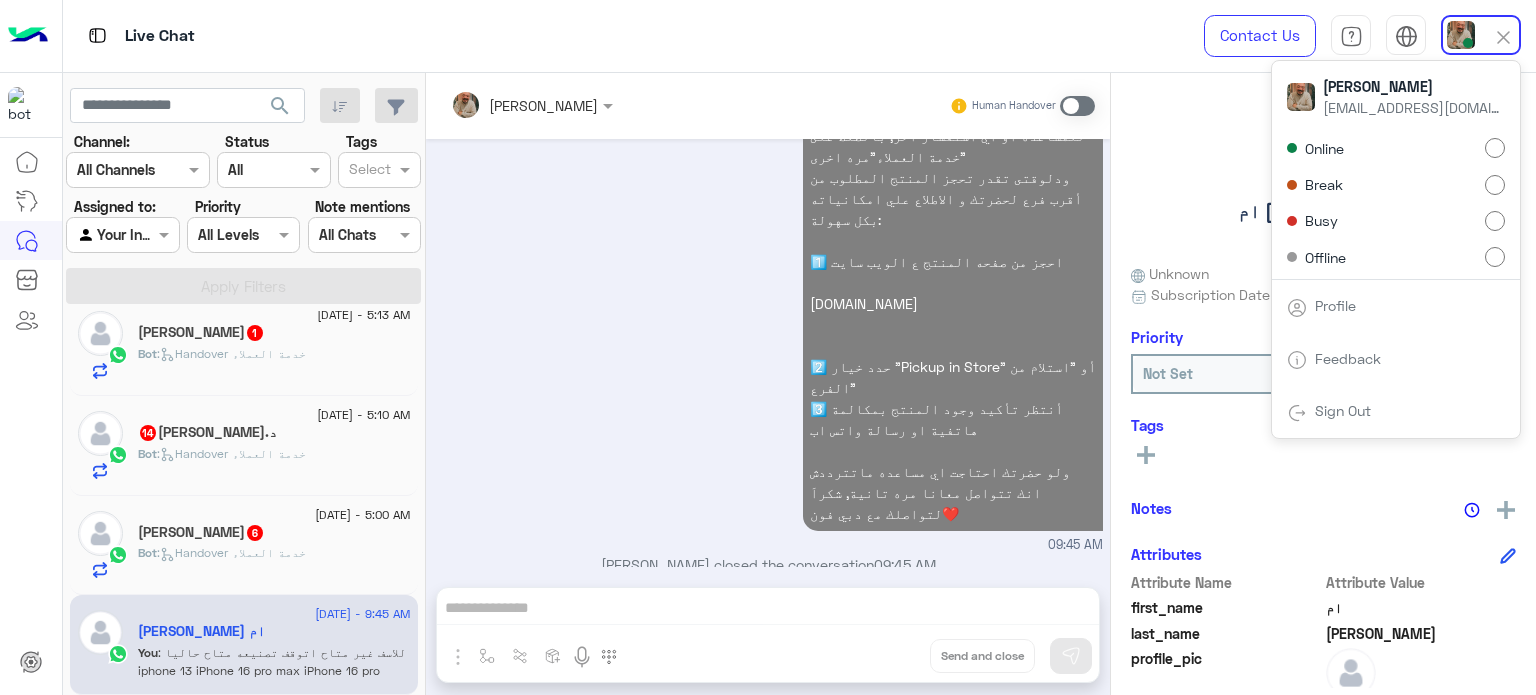 scroll, scrollTop: 523, scrollLeft: 0, axis: vertical 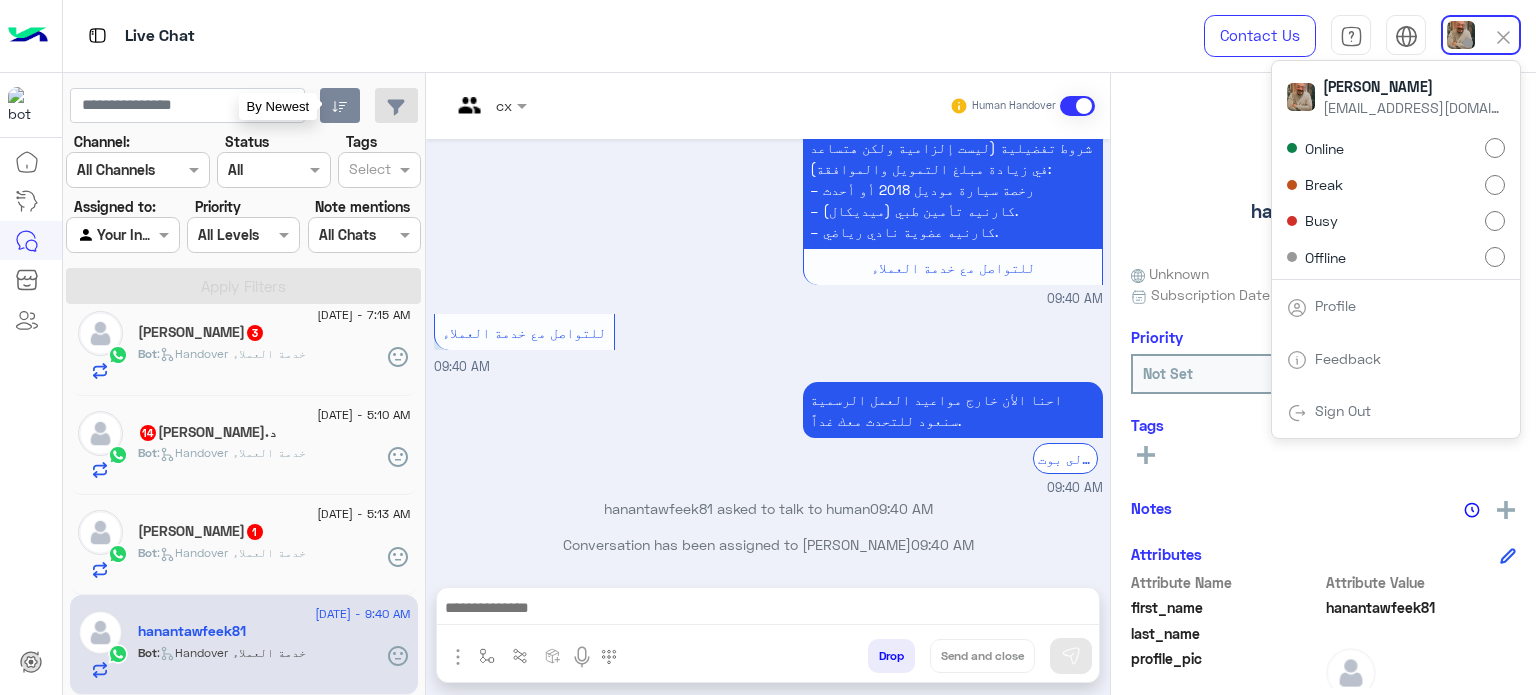 click 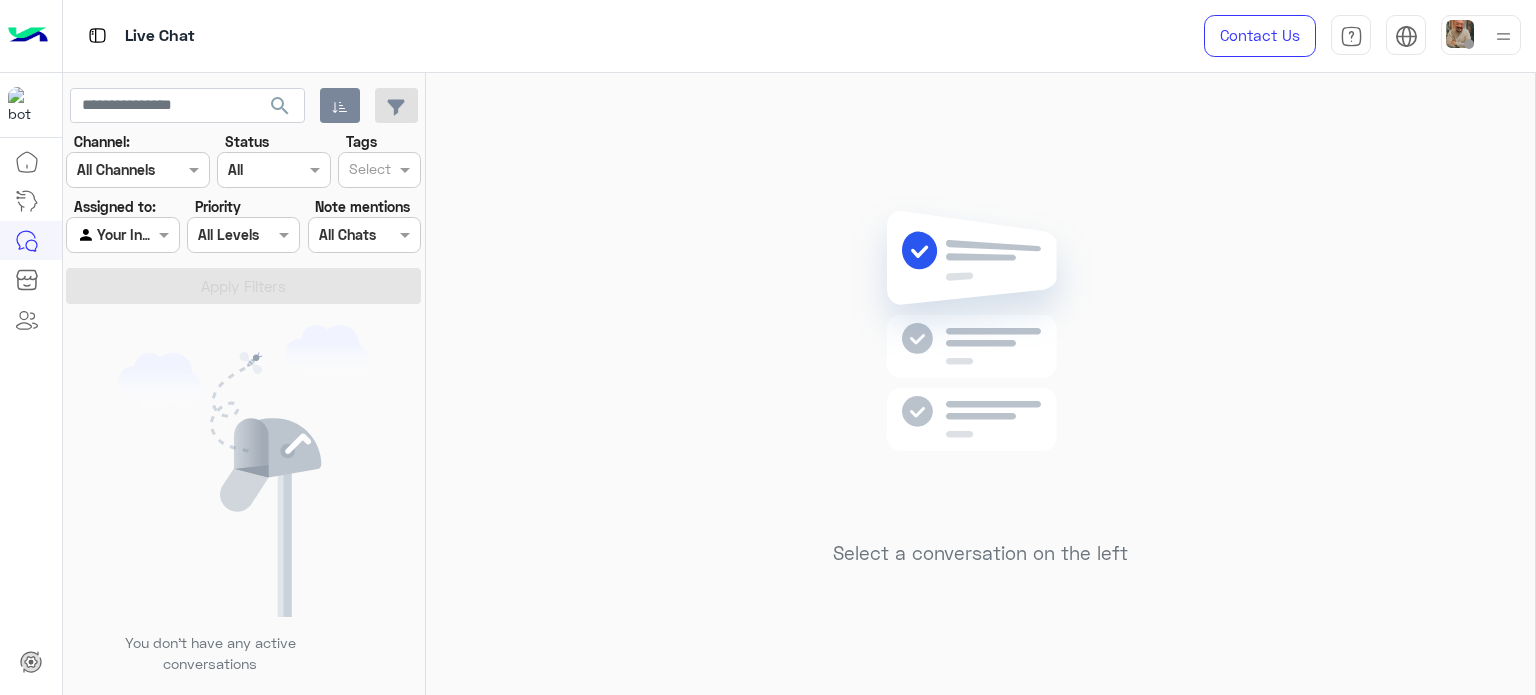 click on "Contact Us  Help Center عربي English" at bounding box center [1355, 36] 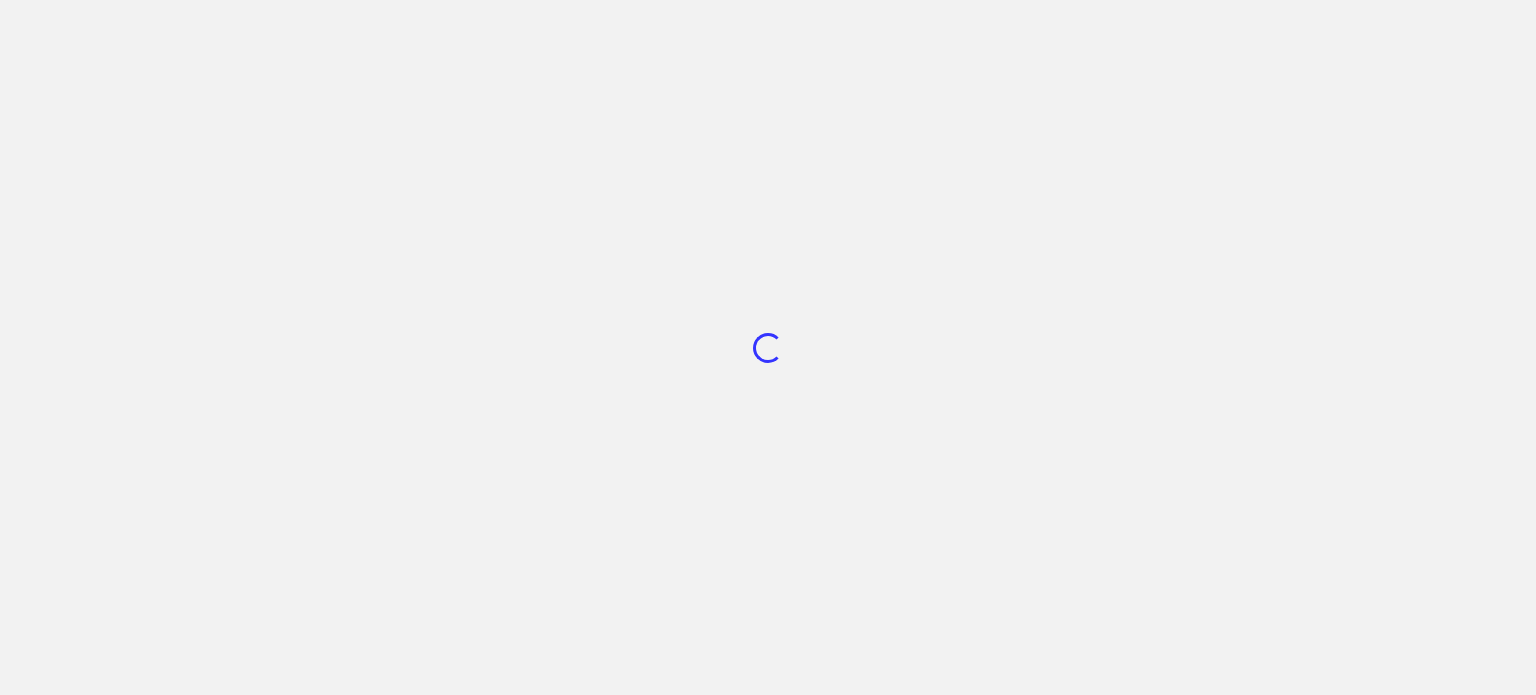 scroll, scrollTop: 0, scrollLeft: 0, axis: both 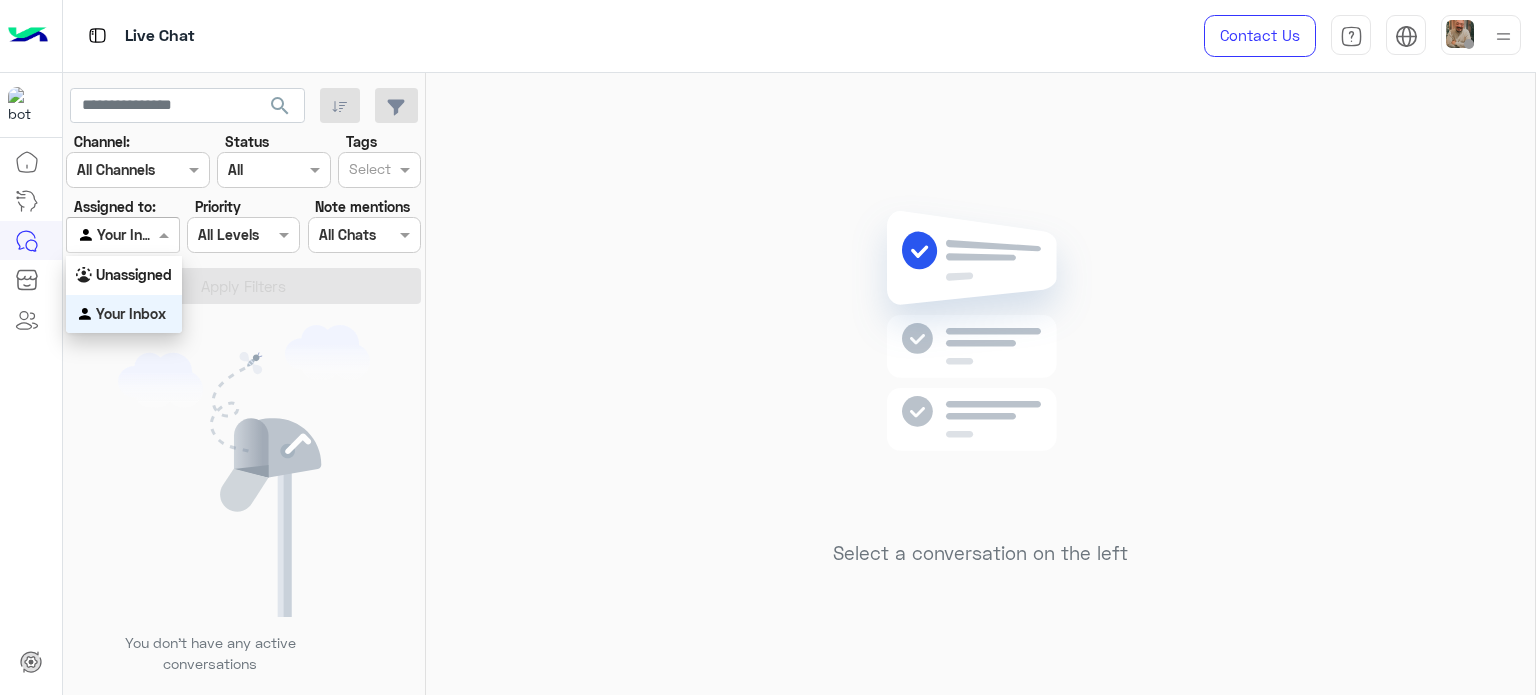 click at bounding box center [100, 235] 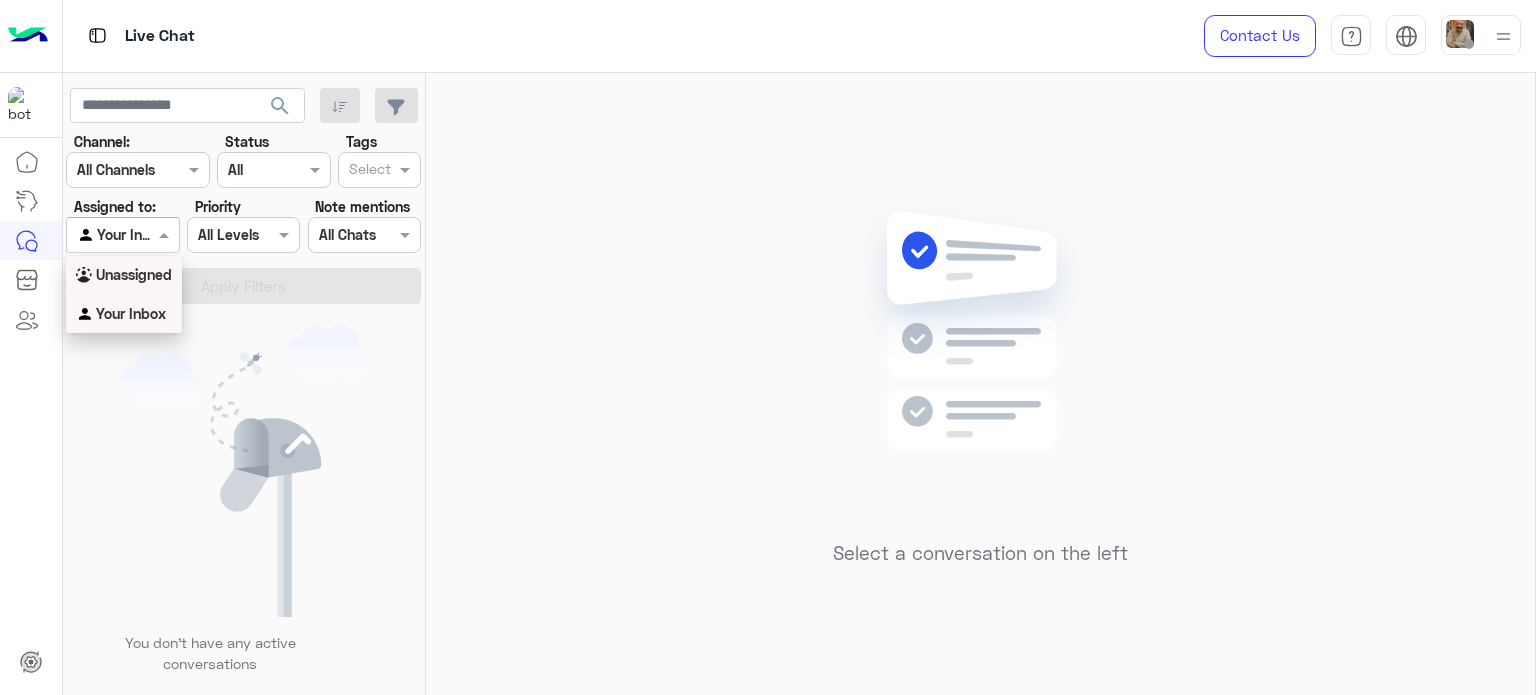 click on "Unassigned" at bounding box center [134, 274] 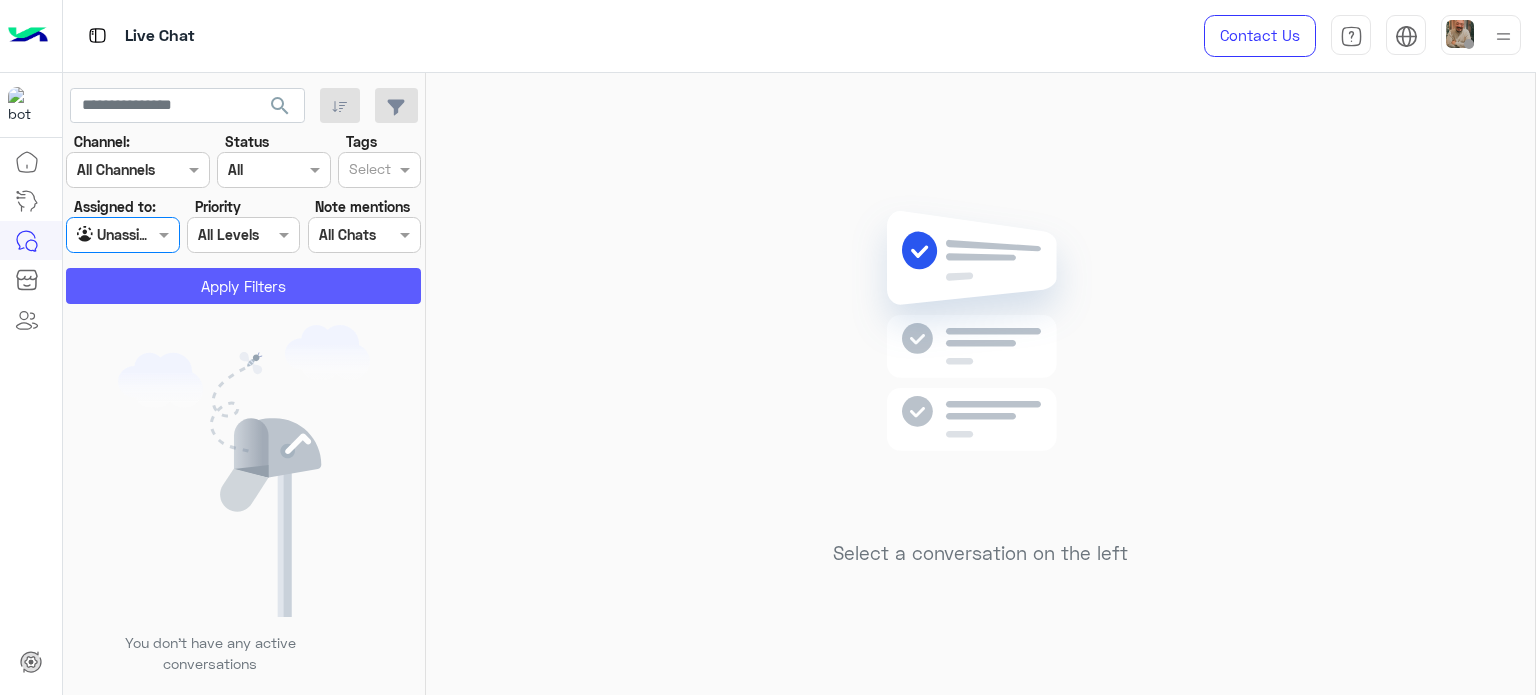 click on "Apply Filters" 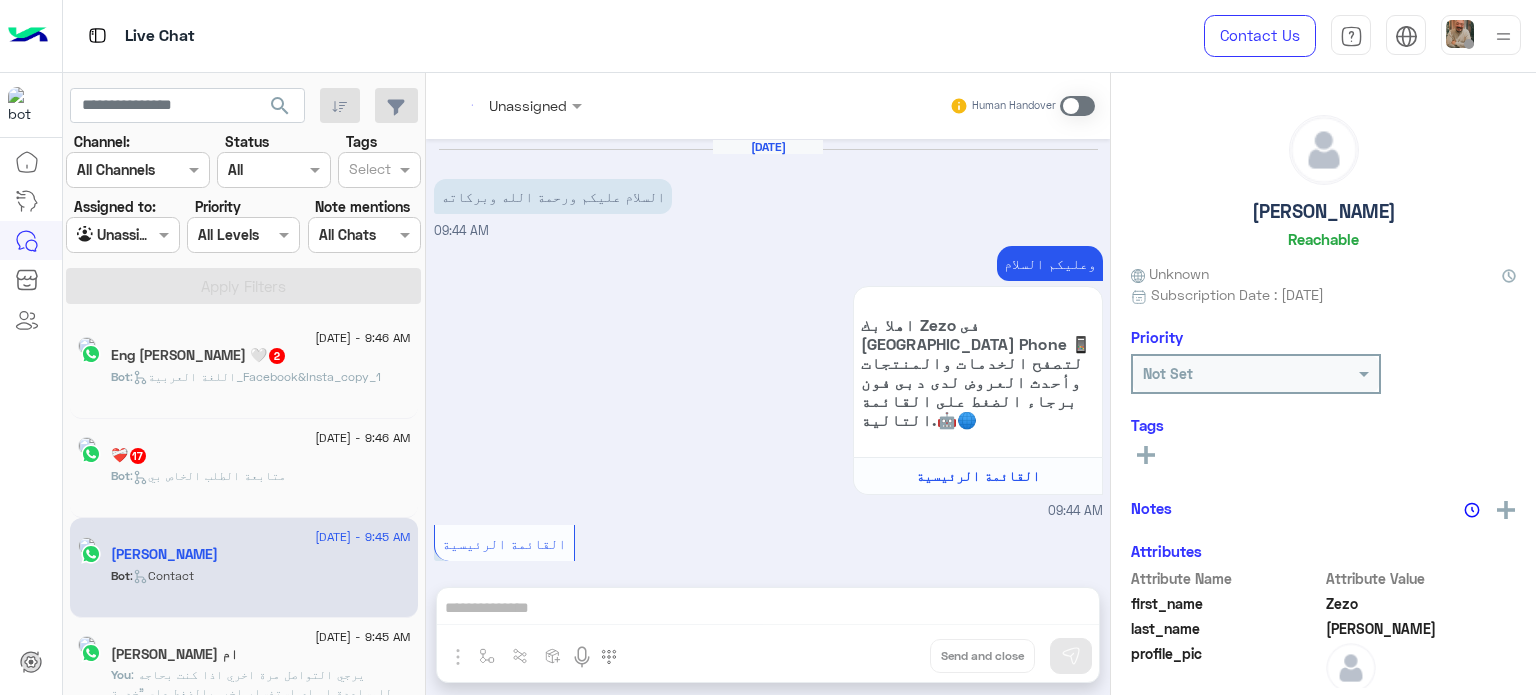 scroll, scrollTop: 880, scrollLeft: 0, axis: vertical 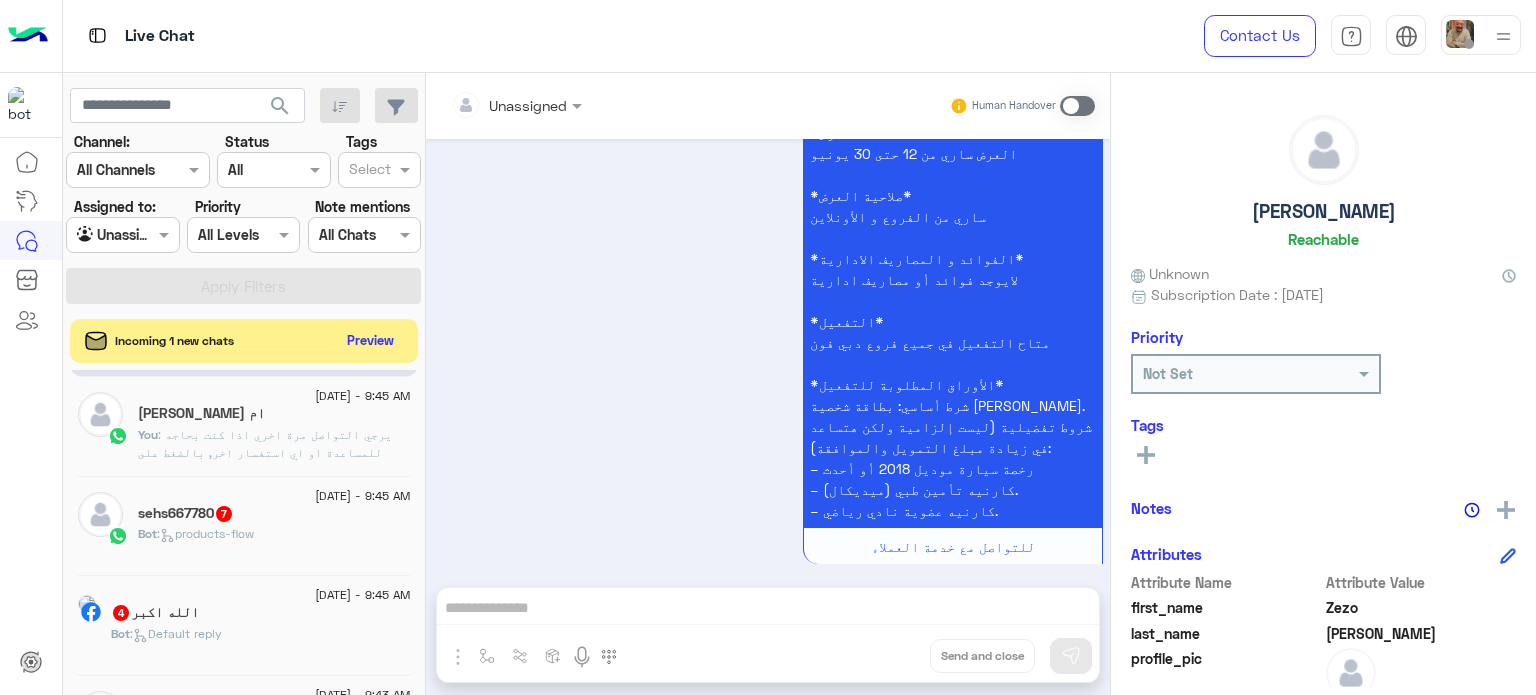 click on "You  : يرجي التواصل مرة اخري اذا كنت بحاجه للمساعدة او اي استفسار اخر, بالضغط على "خدمة العملاء"مره اخرى
ودلوقتى تقدر تحجز المنتج المطلوب من أقرب فرع لحضرتك و الاطلاع علي امكانياته بكل سهولة:
1️⃣ احجز من صفحه المنتج ع الويب سايت
Www.dubaiphone.net
2️⃣ حدد خيار "Pickup in Store" أو "استلام من الفرع"
3️⃣ أنتظر تأكيد وجود المنتج بمكالمة هاتفية او رسالة واتس اب
ولو حضرتك احتاجت اي مساعده ماتترددش انك تتواصل معانا مره تانية, شكراَ لتواصلك مع دبي فون❤️" 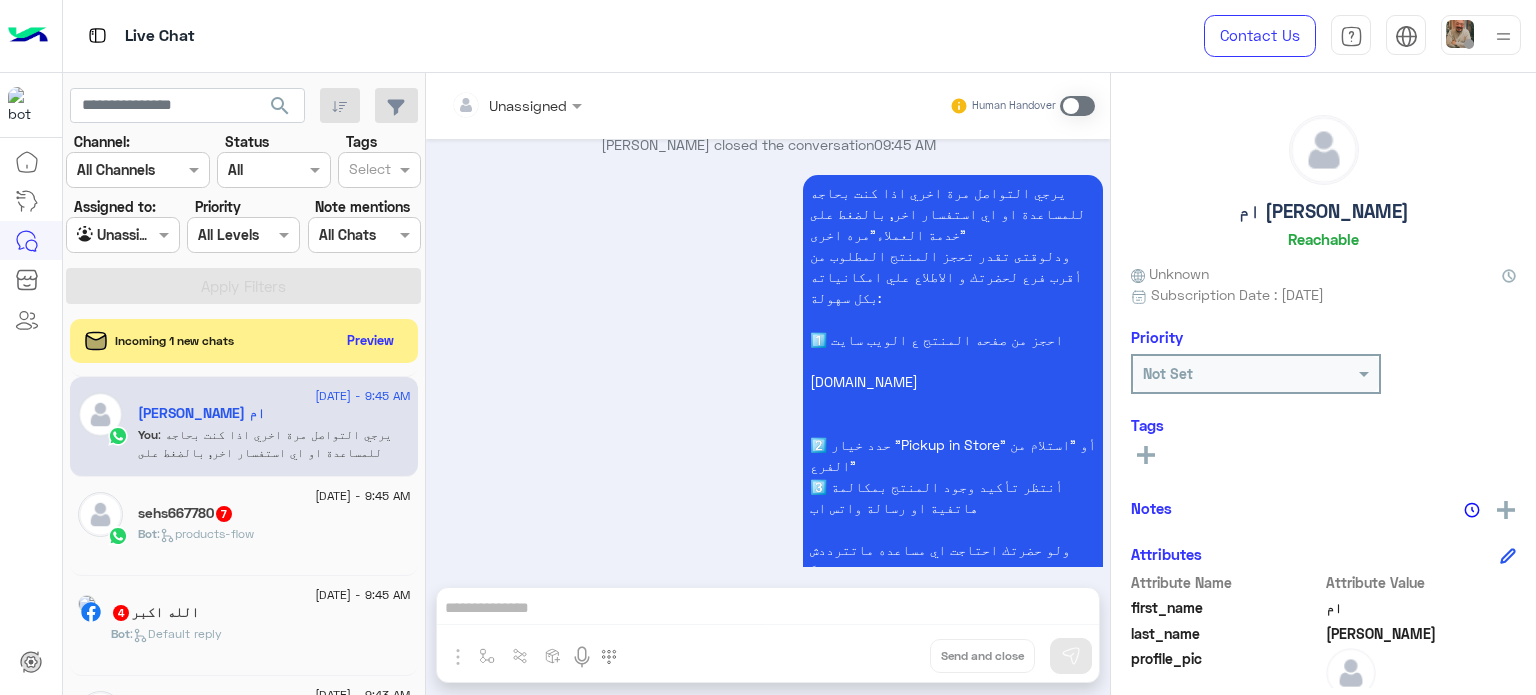 scroll, scrollTop: 785, scrollLeft: 0, axis: vertical 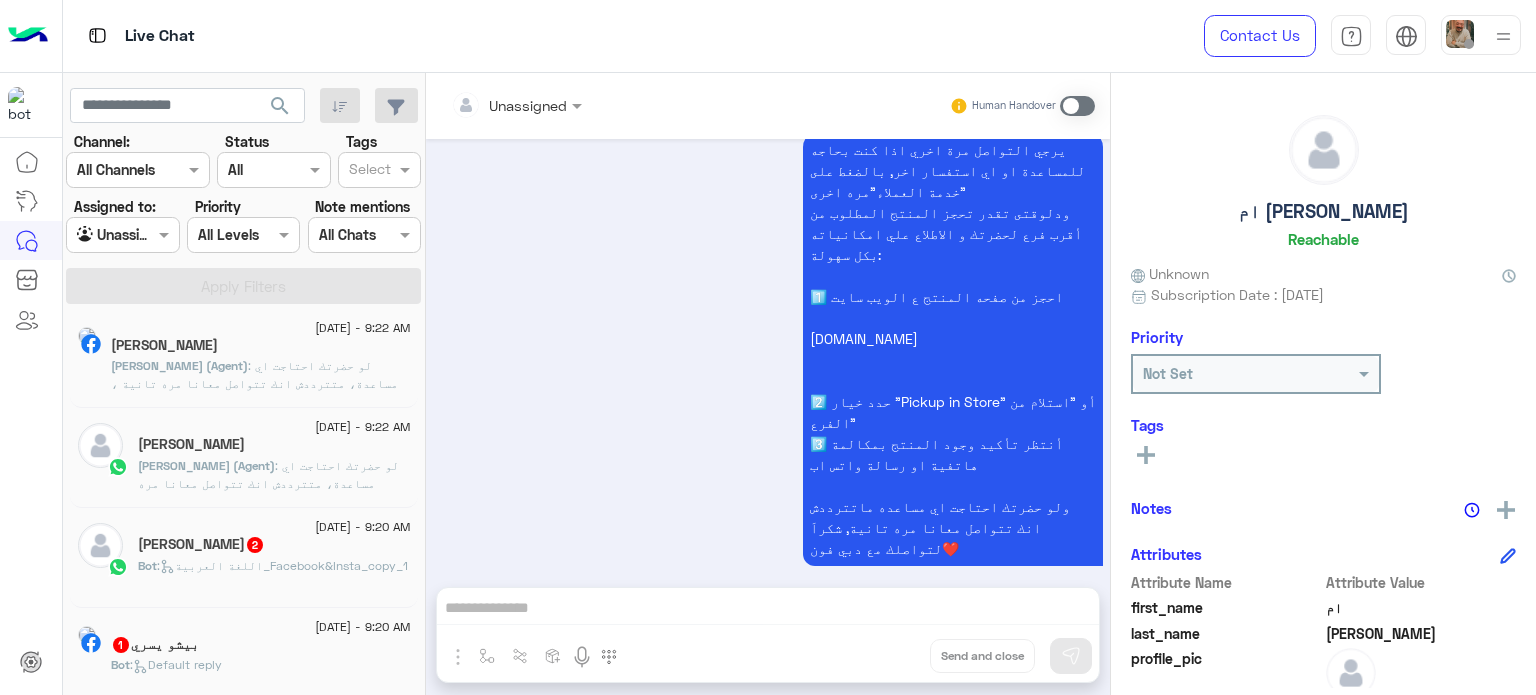 click on "Rania Mohamed" 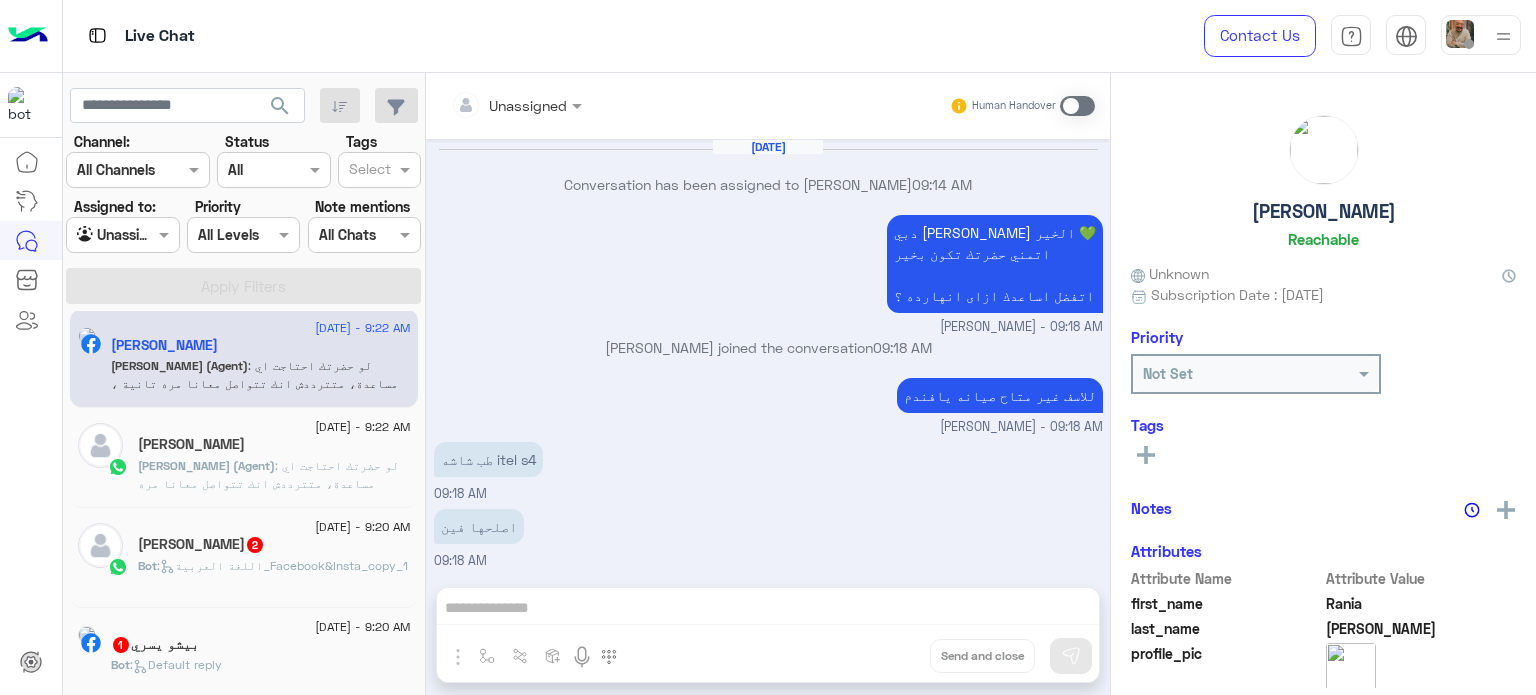 scroll, scrollTop: 505, scrollLeft: 0, axis: vertical 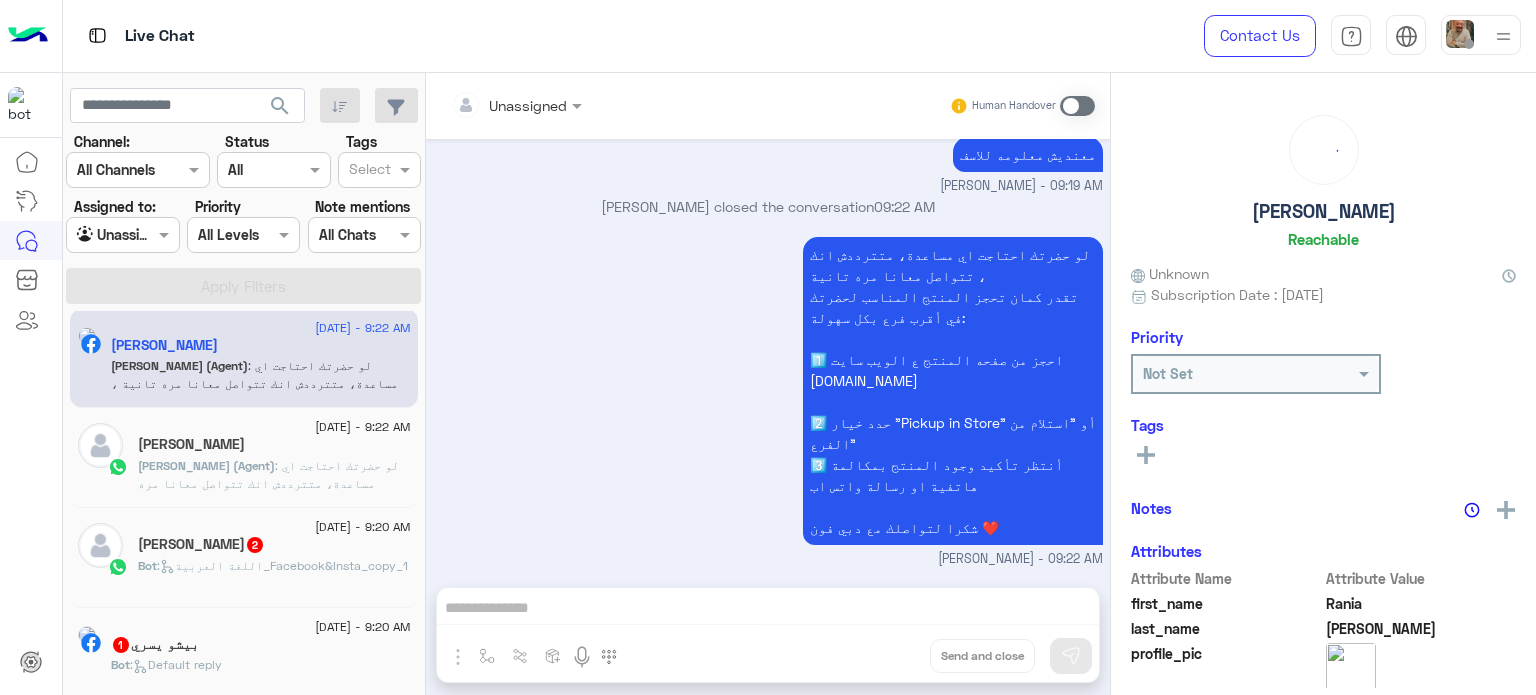 click on "Mira Hamed" 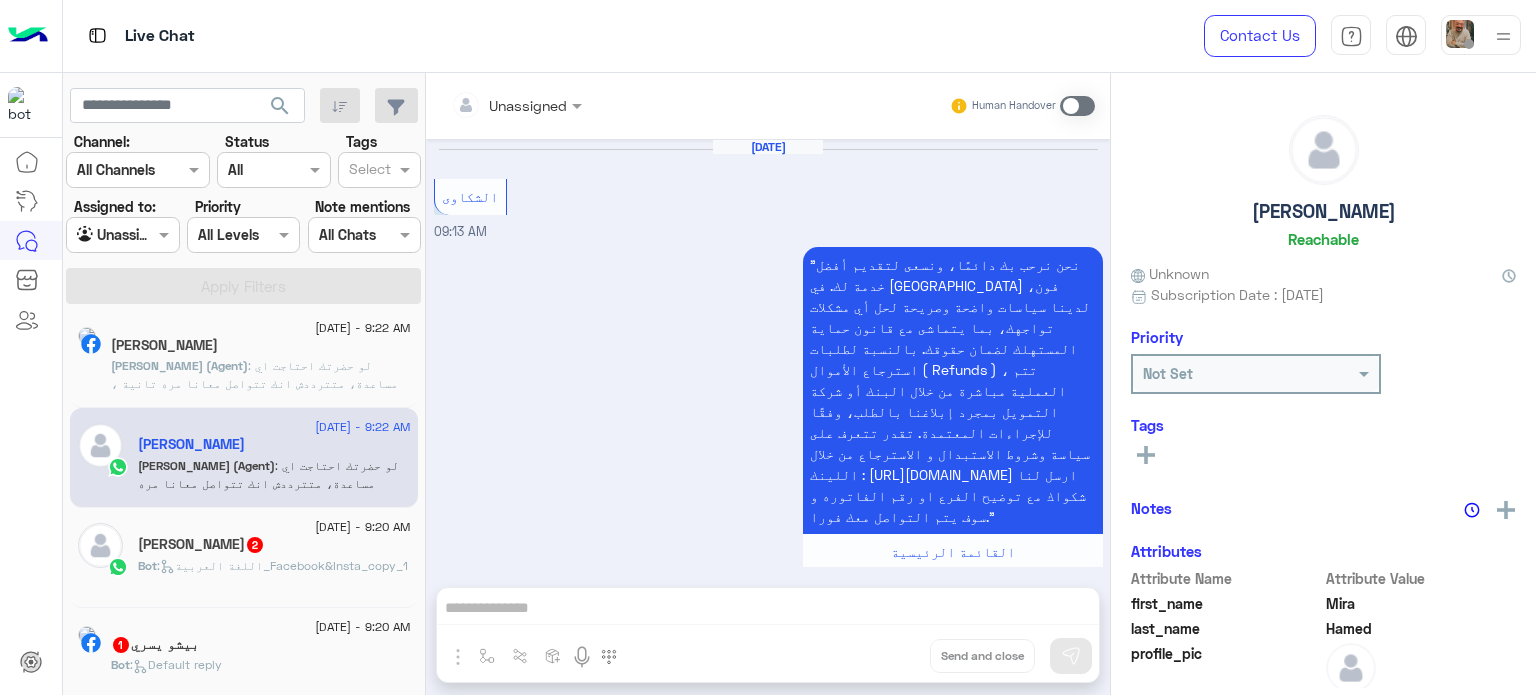 scroll, scrollTop: 774, scrollLeft: 0, axis: vertical 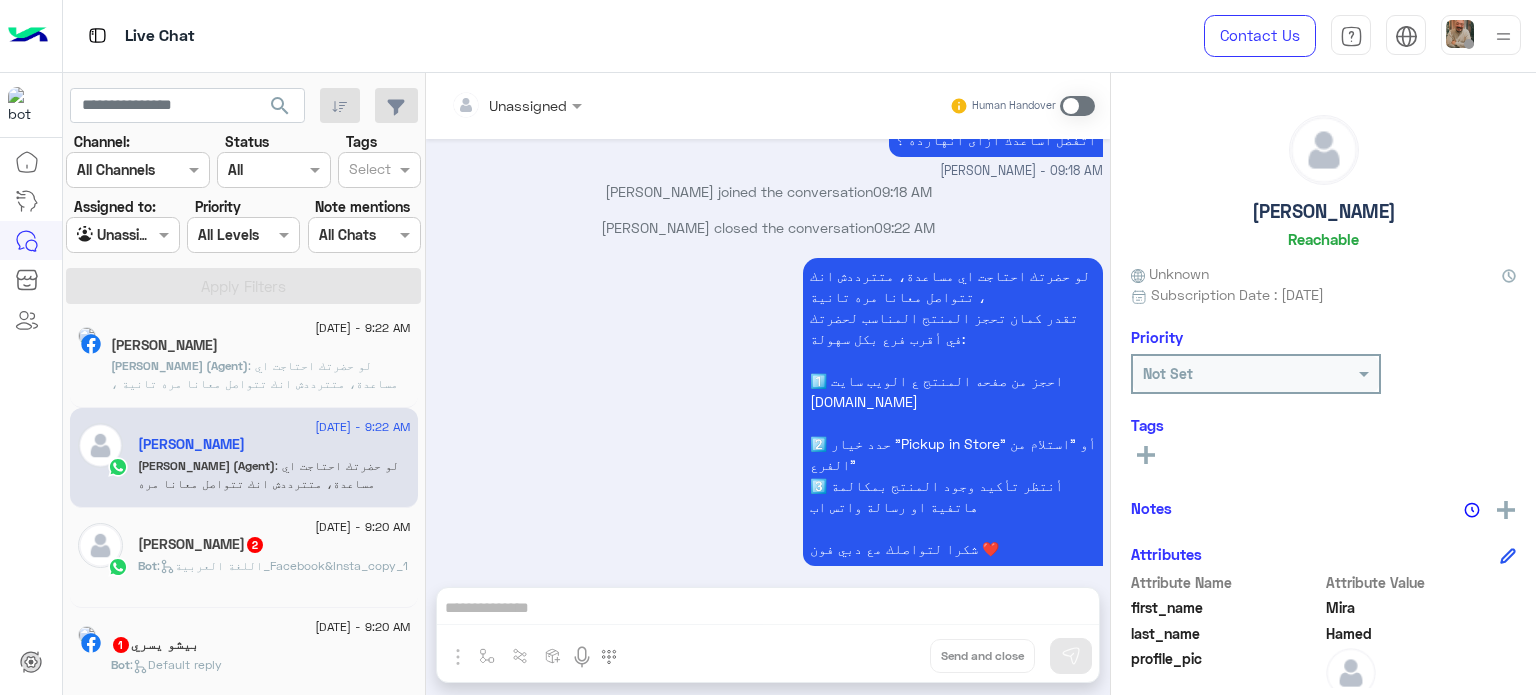 click on ":
لو حضرتك احتاجت اي مساعدة، متترددش انك تتواصل معانا مره تانية ،
تقدر كمان تحجز المنتج المناسب لحضرتك في أقرب فرع بكل سهولة:
1️⃣ احجز من صفحه المنتج ع الويب سايت
Www.dubaiphone.net
2️⃣ حدد خيار "Pickup in Store" أو "استلام من الفرع"
3️⃣ أنتظر تأكيد وجود المنتج  بمكالمة هاتفية او رسالة واتس اب
شكرا لتواصلك مع دبي فون ❤️" 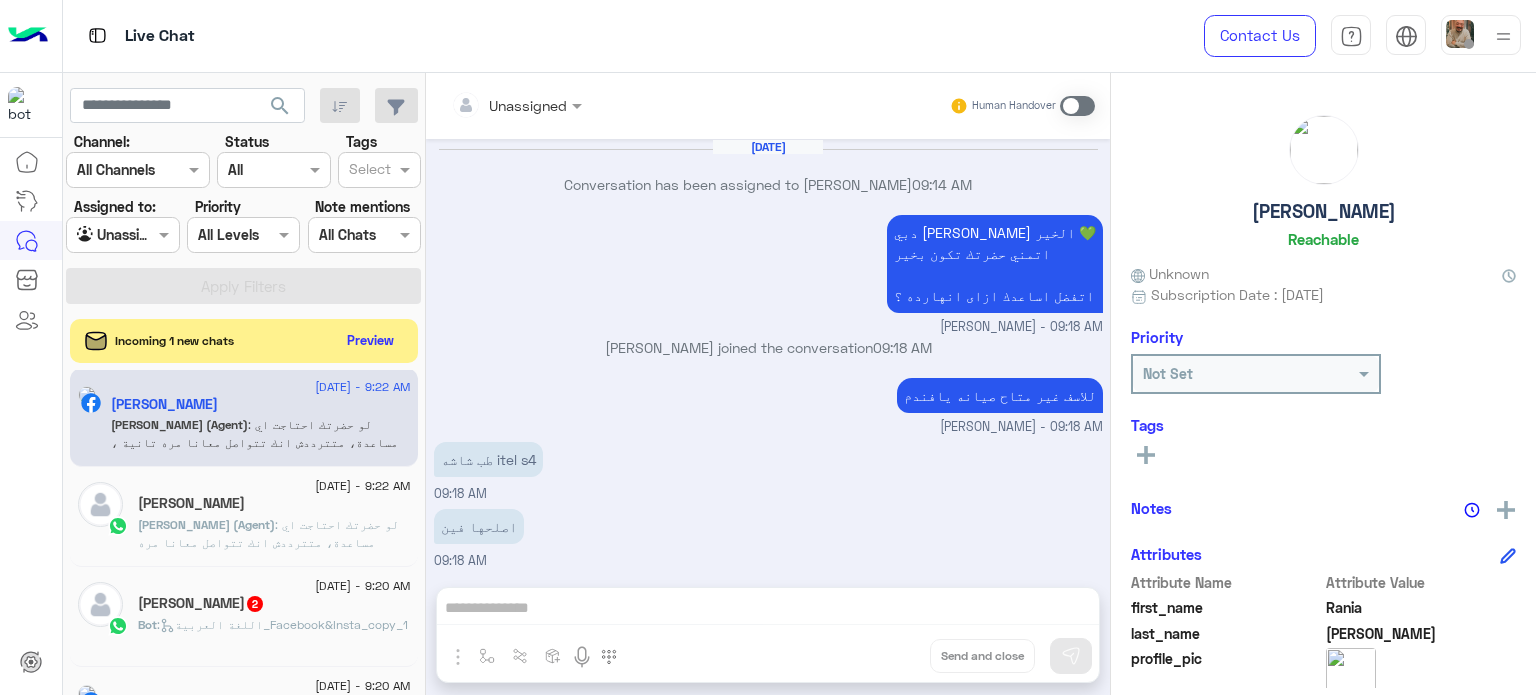 scroll, scrollTop: 505, scrollLeft: 0, axis: vertical 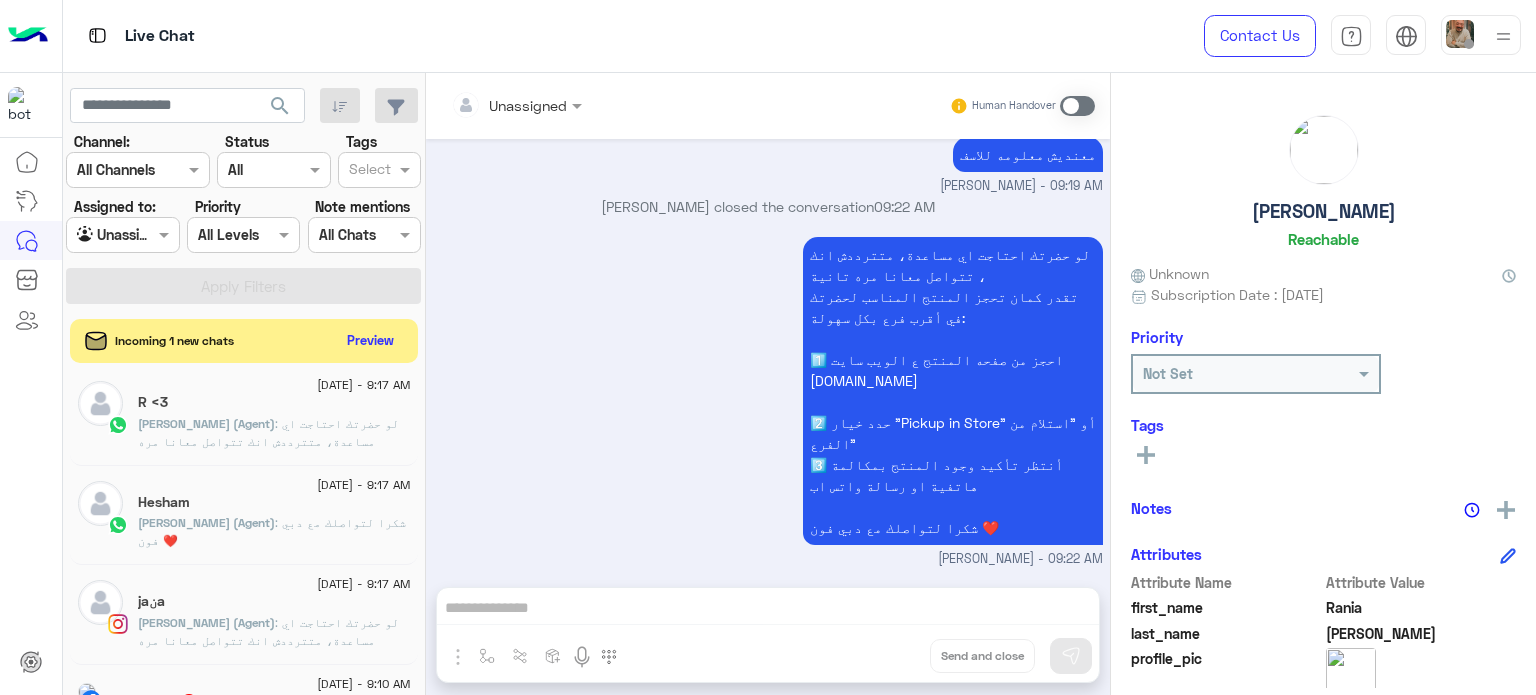 click on ": لو حضرتك احتاجت اي مساعدة، متترددش انك تتواصل معانا مره تانية ،
تقدر كمان تحجز المنتج المناسب لحضرتك في أقرب فرع بكل سهولة:
1️⃣ احجز من صفحه المنتج ع الويب سايت
Www.dubaiphone.net
2️⃣ حدد خيار "Pickup in Store" أو "استلام من الفرع"
3️⃣ أنتظر تأكيد وجود المنتج  بمكالمة هاتفية او رسالة واتس اب
شكرا لتواصلك مع دبي فون ❤️" 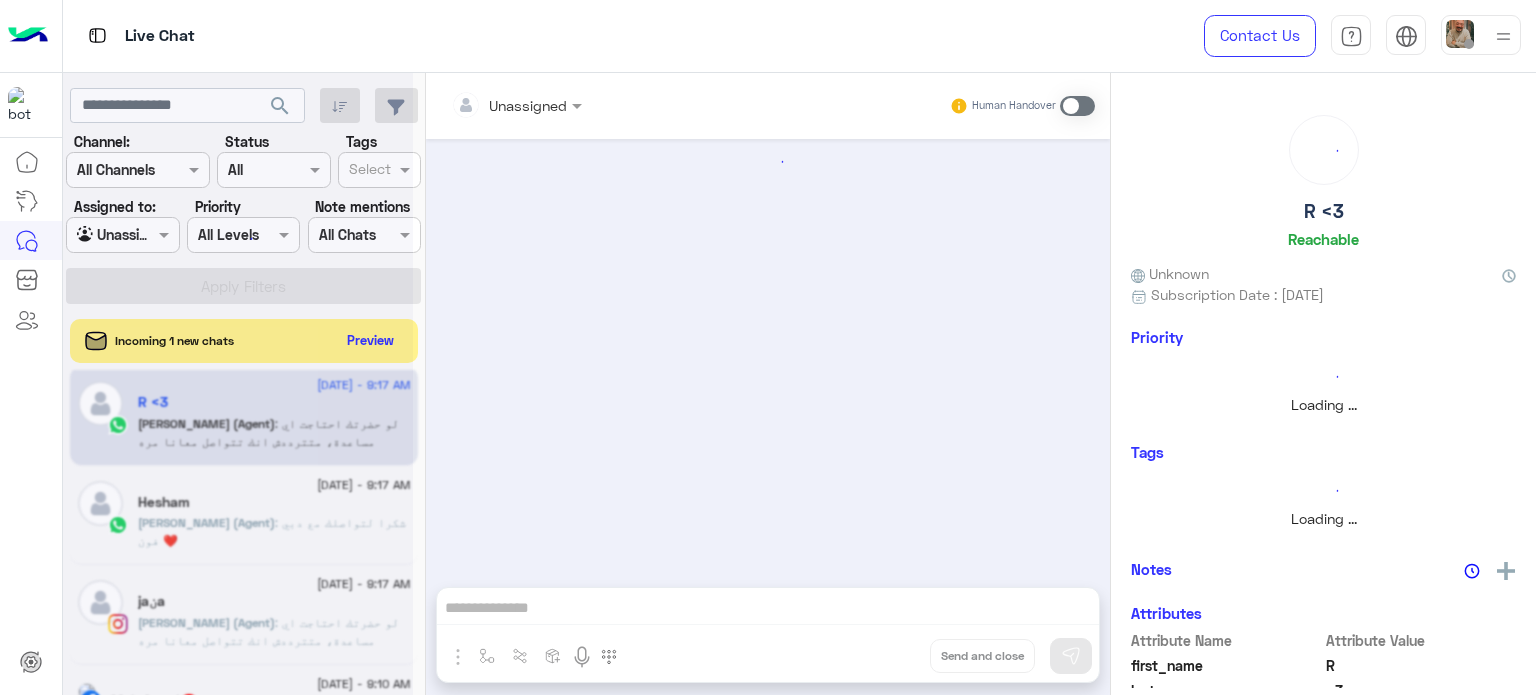 scroll, scrollTop: 602, scrollLeft: 0, axis: vertical 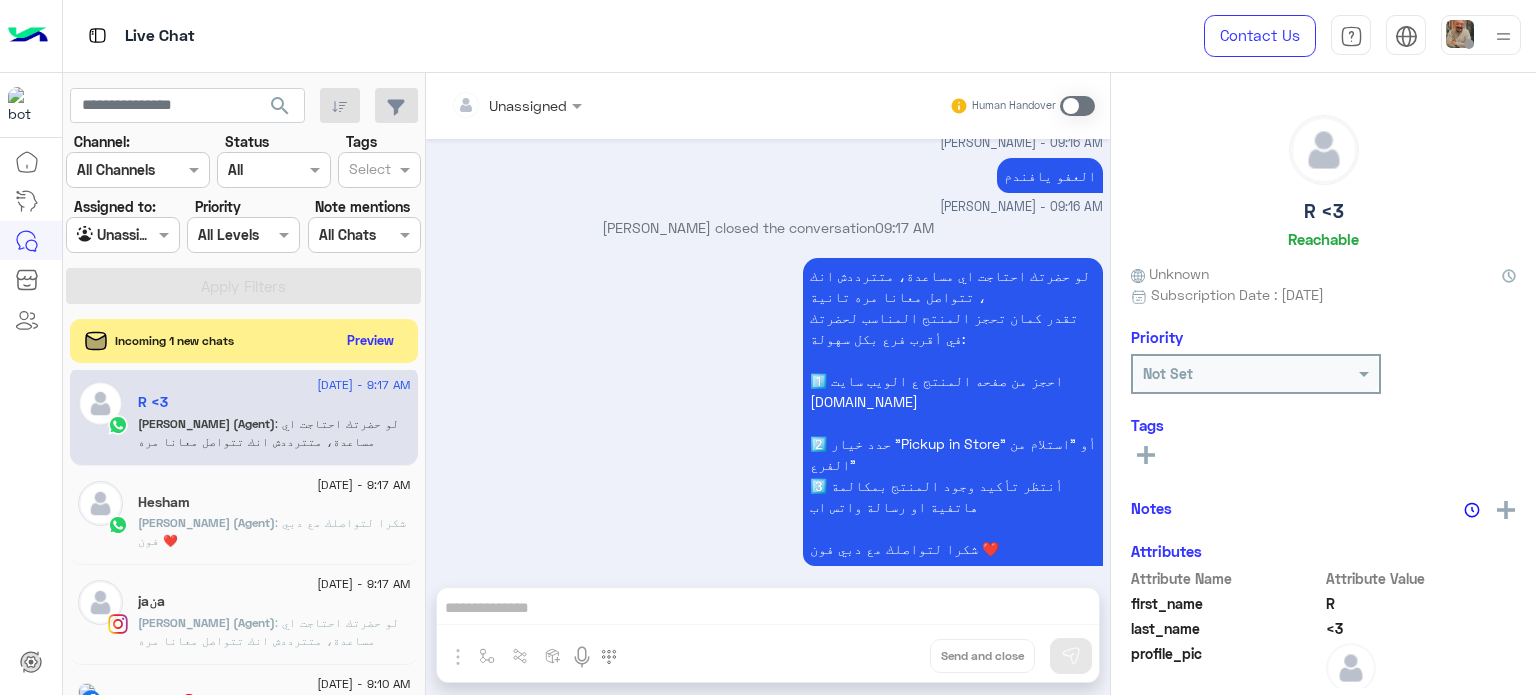 click on "Mohamed (Agent)" 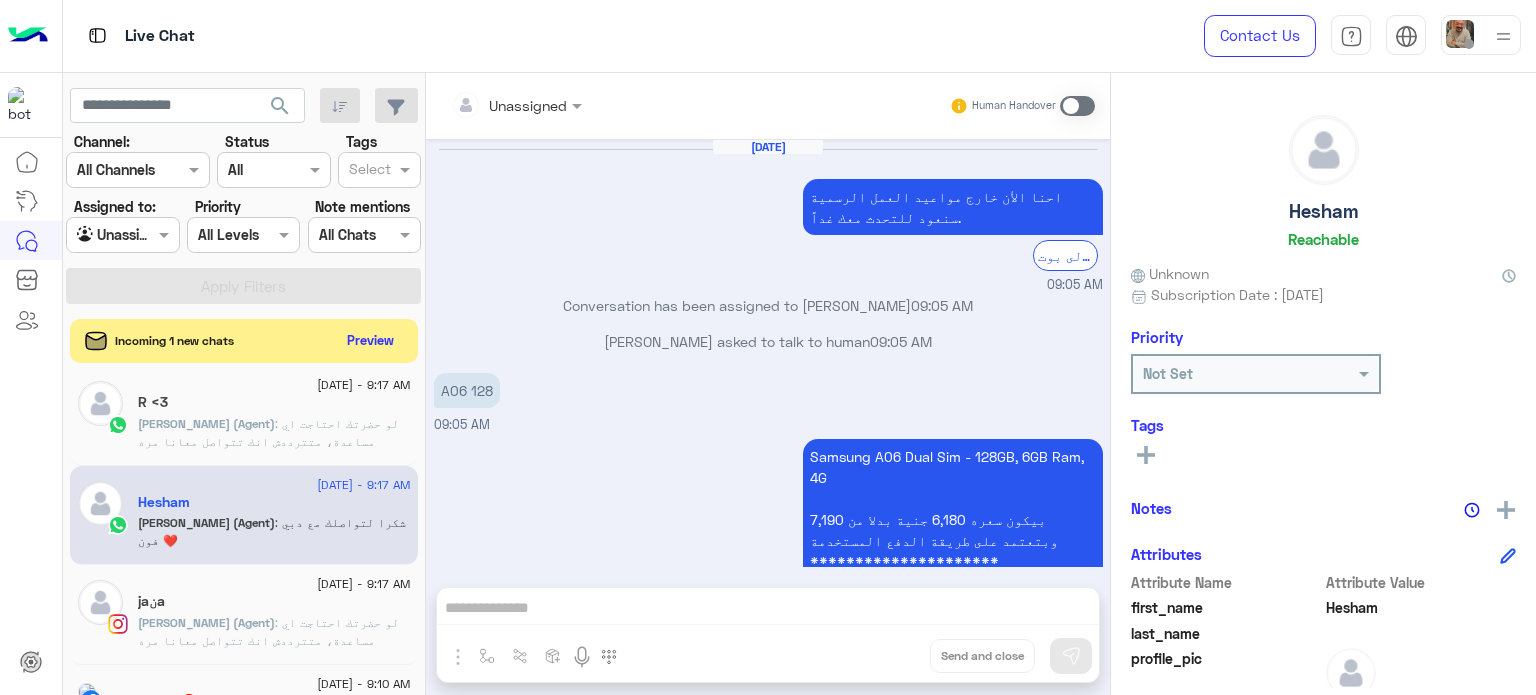 scroll, scrollTop: 404, scrollLeft: 0, axis: vertical 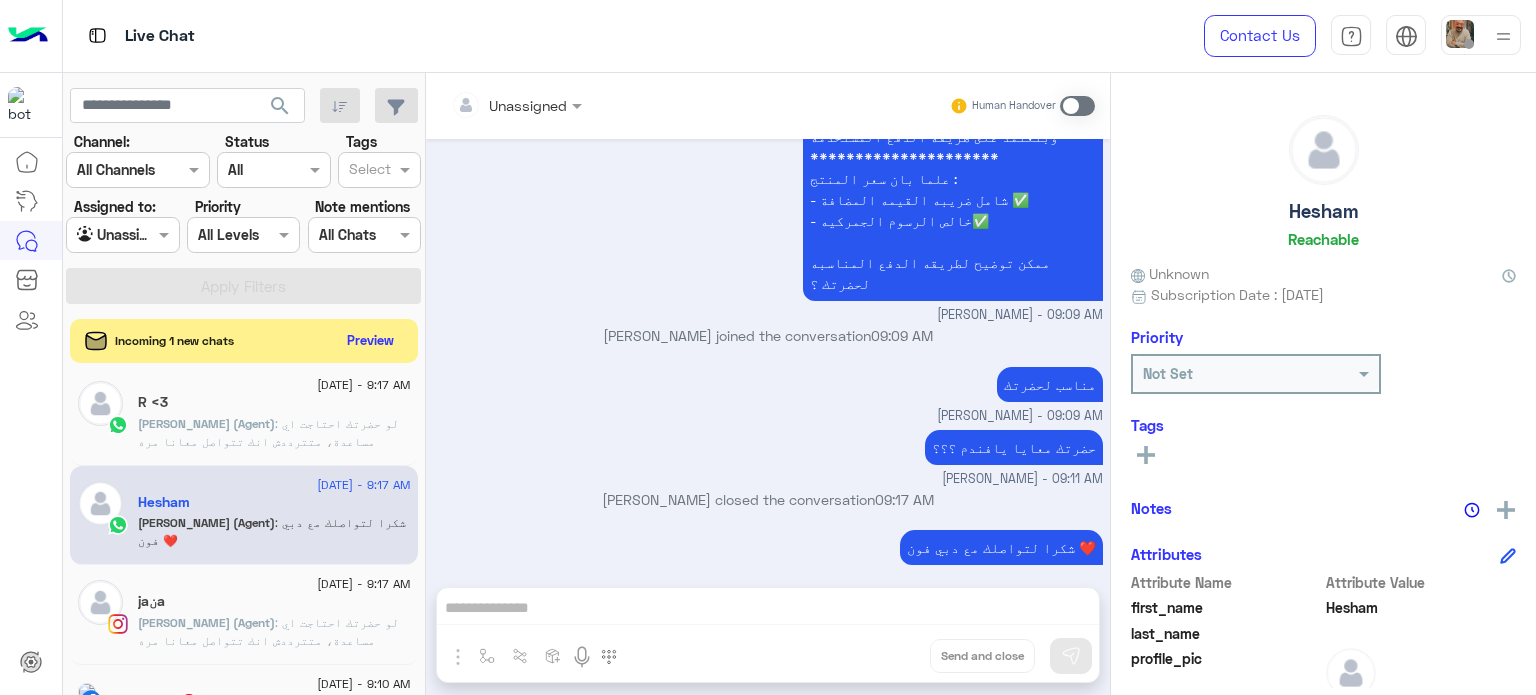 click on ": لو حضرتك احتاجت اي مساعدة، متترددش انك تتواصل معانا مره تانية ،
تقدر كمان تحجز المنتج المناسب لحضرتك في أقرب فرع بكل سهولة:
1️⃣ احجز من صفحه المنتج ع الويب سايت
Www.dubaiphone.net
2️⃣ حدد خيار "Pickup in Store" أو "استلام من الفرع"
3️⃣ أنتظر تأكيد وجود المنتج  بمكالمة هاتفية او رسالة واتس اب
شكرا لتواصلك مع دبي فون ❤️" 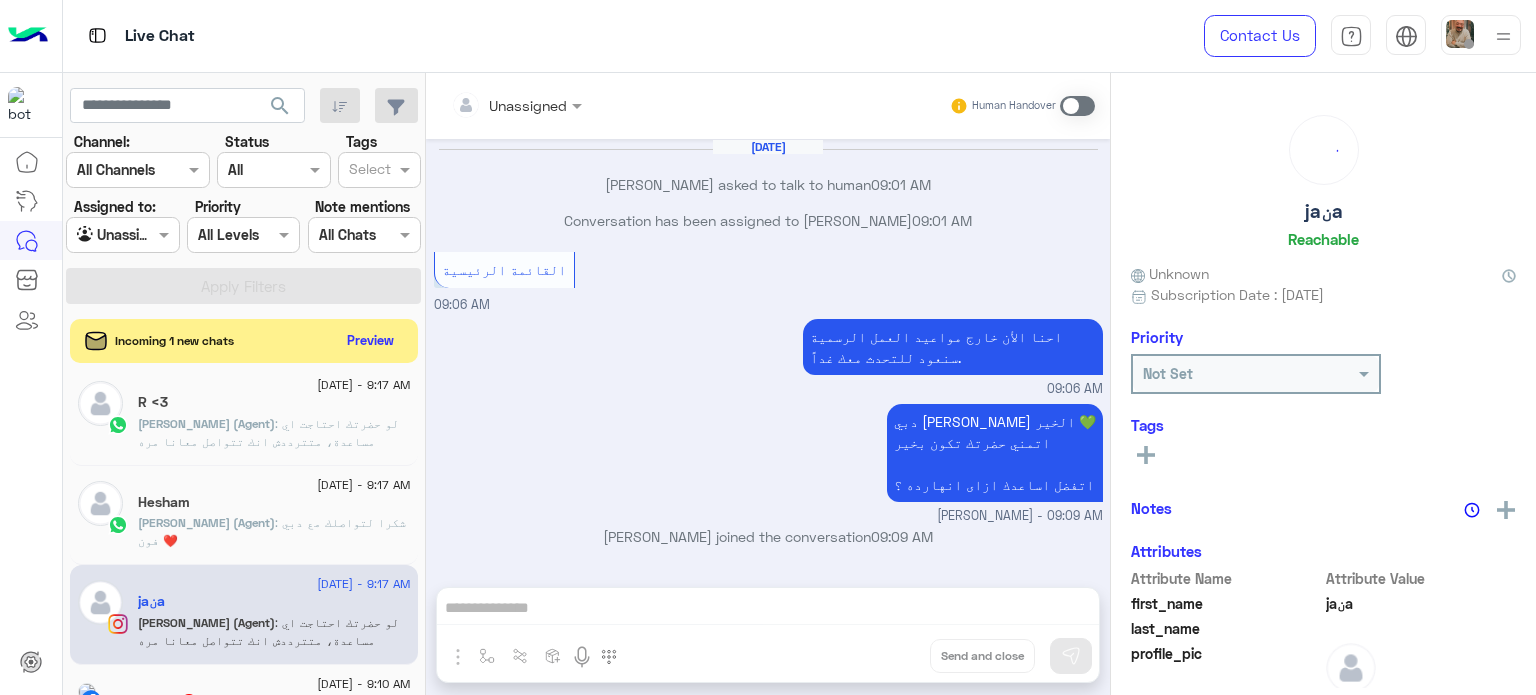 scroll, scrollTop: 747, scrollLeft: 0, axis: vertical 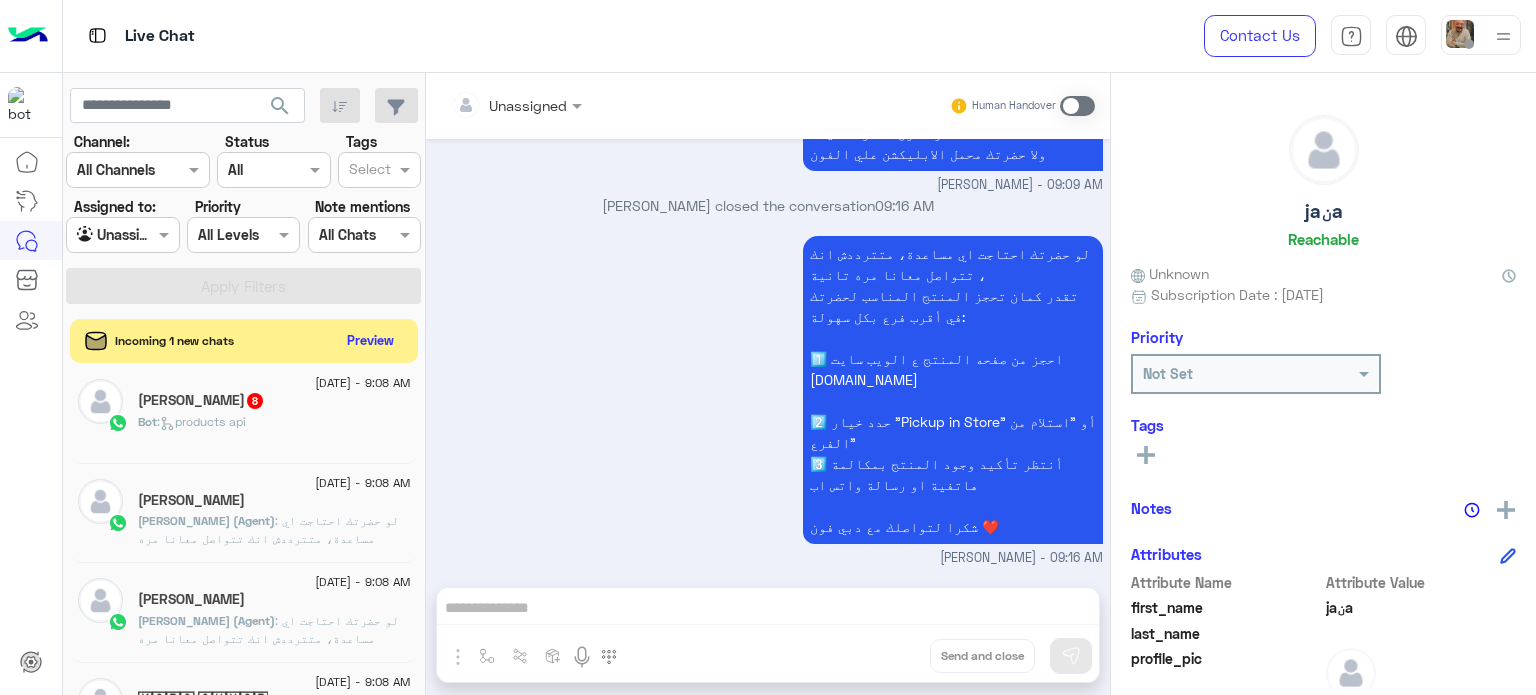 click on "8 July - 9:08 AM" 